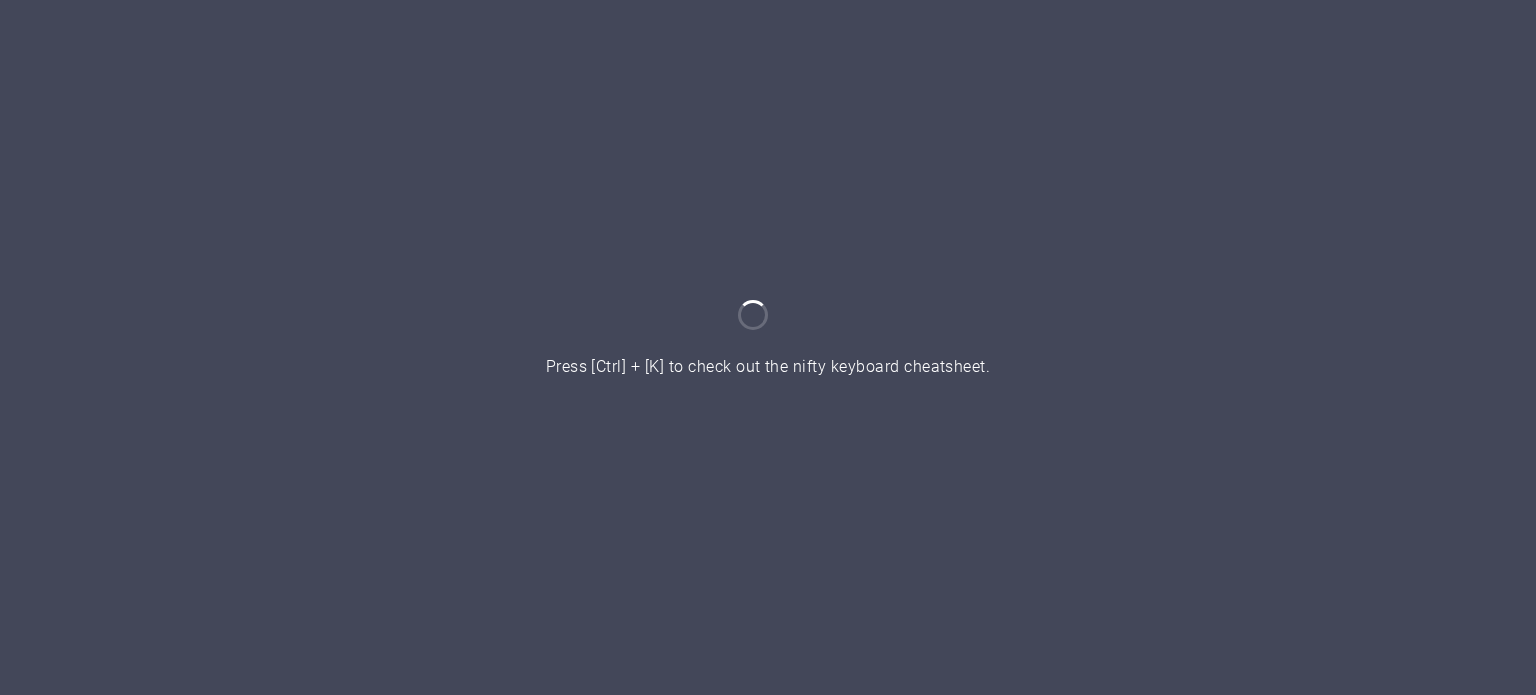 scroll, scrollTop: 0, scrollLeft: 0, axis: both 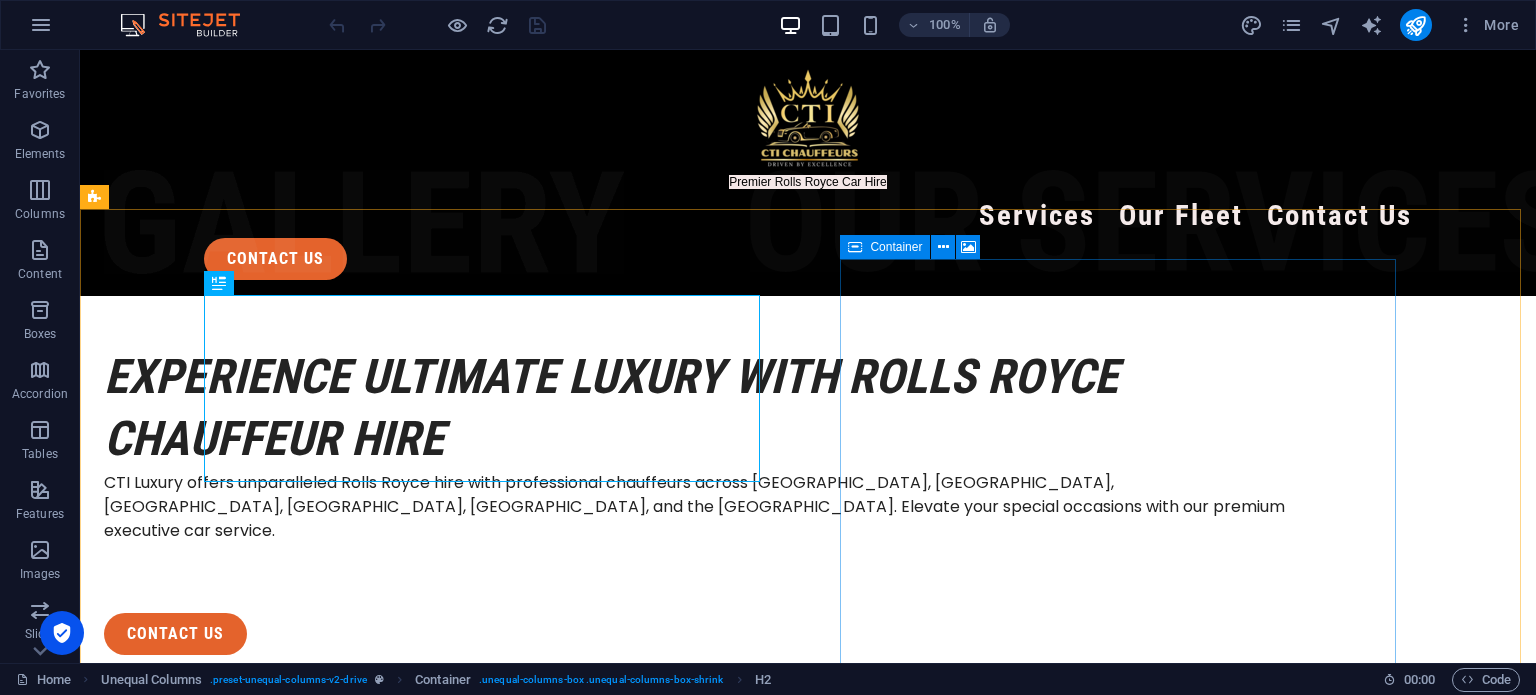 click on "Container" at bounding box center [896, 247] 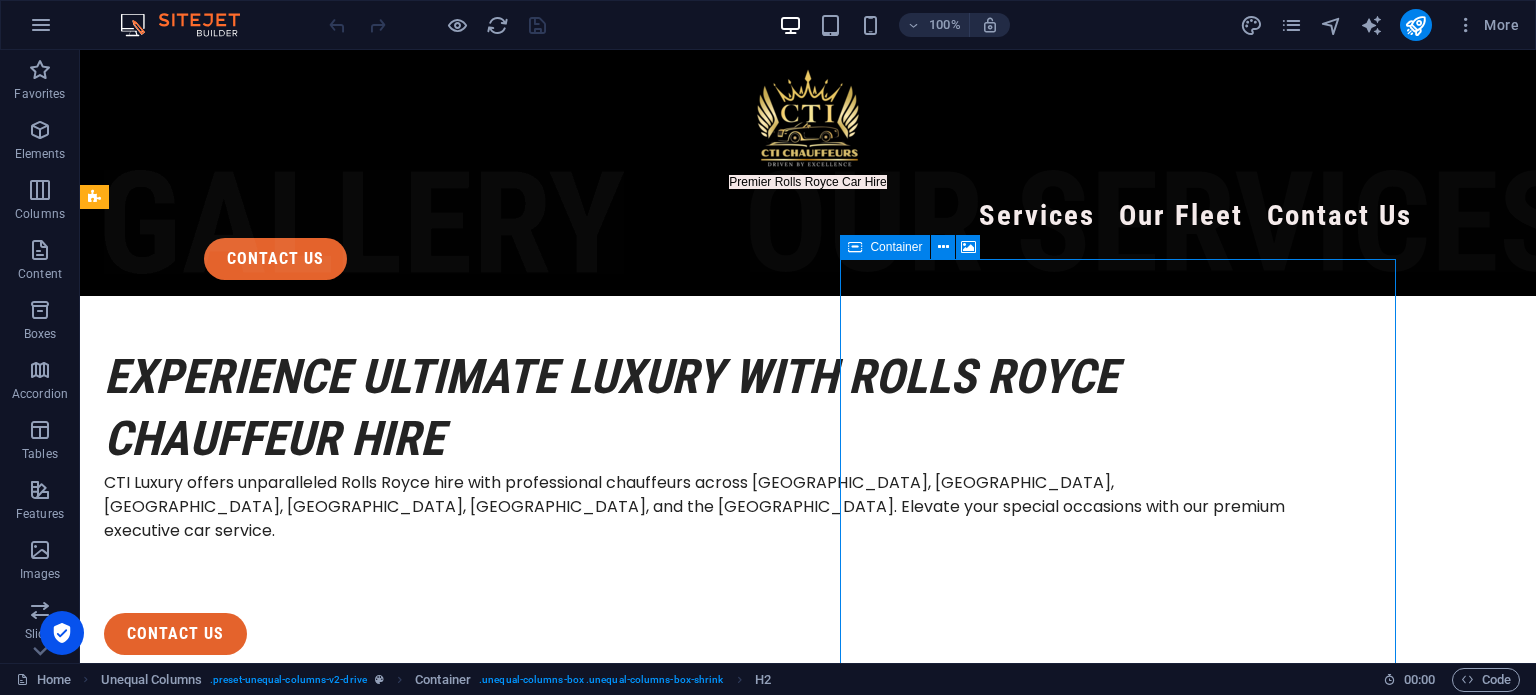 click on "Container" at bounding box center (896, 247) 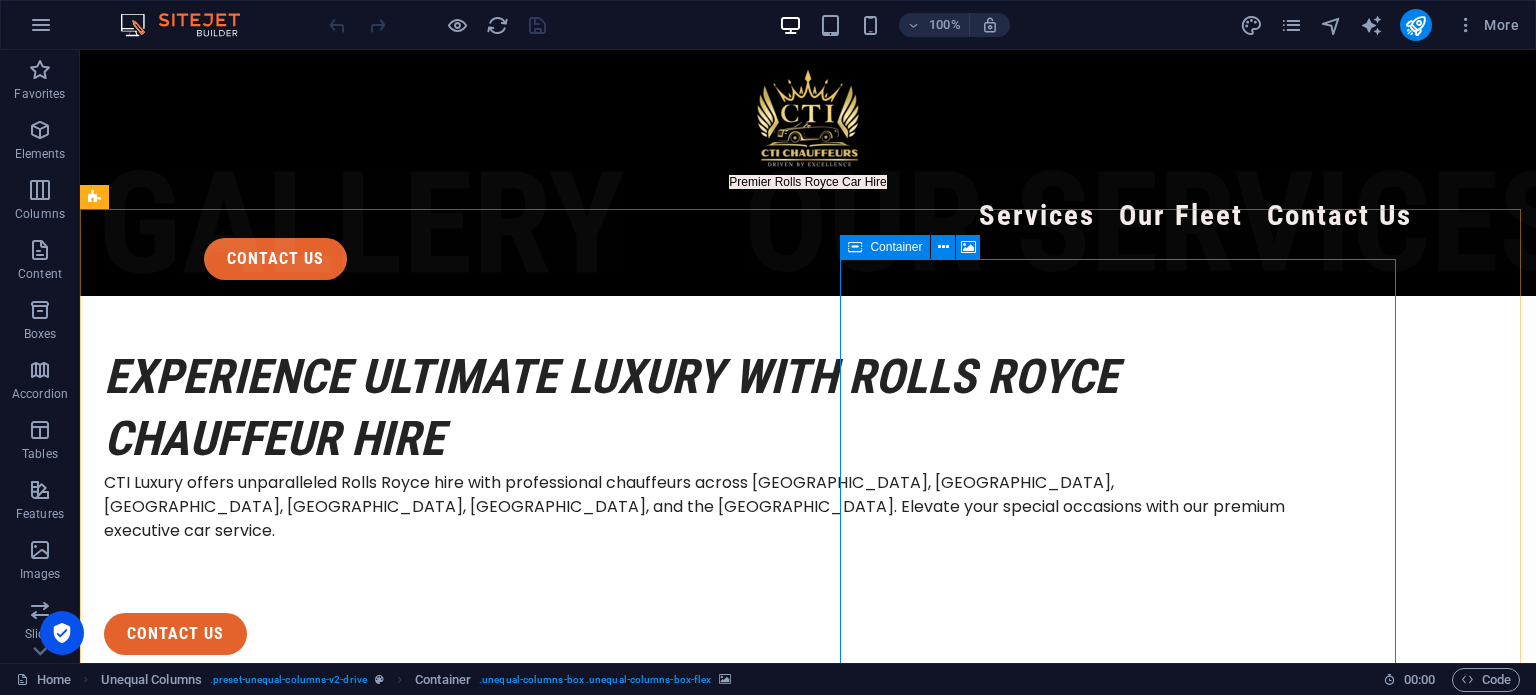 drag, startPoint x: 861, startPoint y: 245, endPoint x: 419, endPoint y: 212, distance: 443.2302 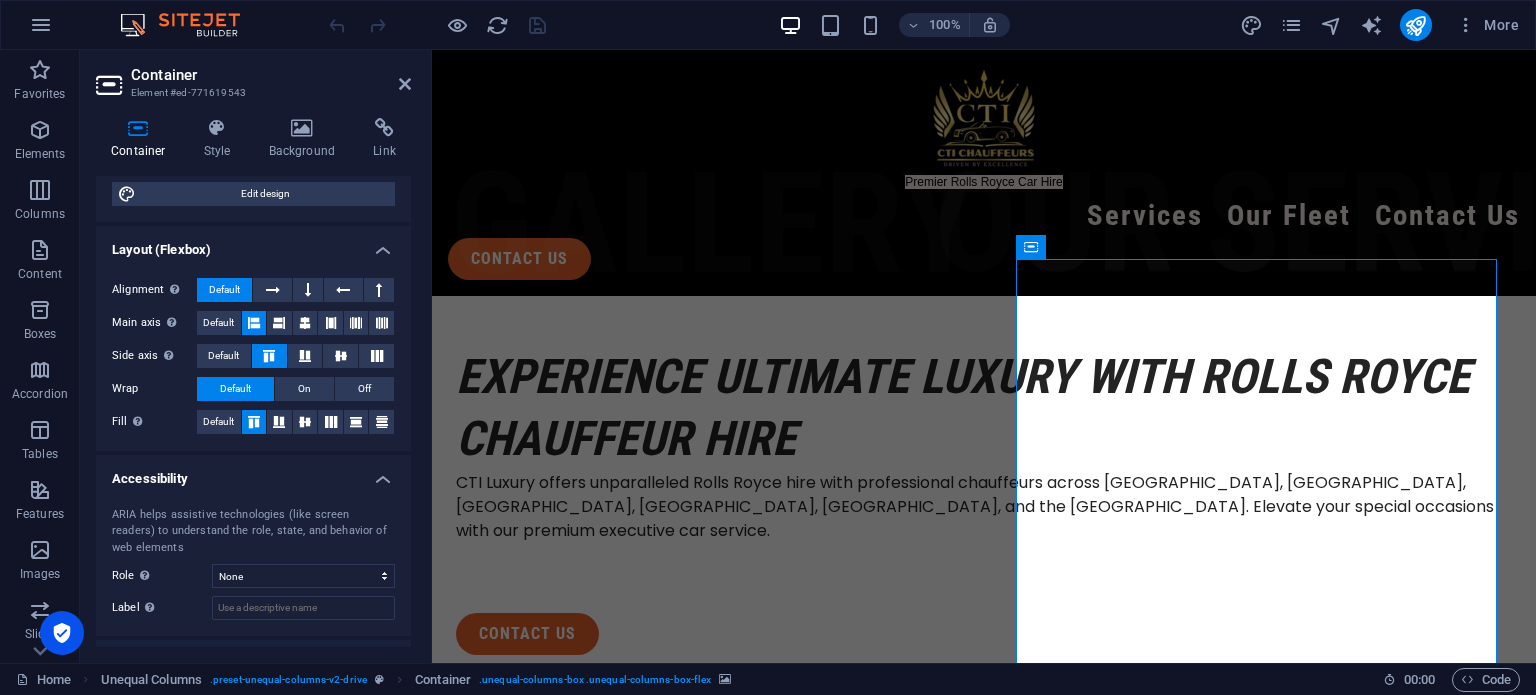 scroll, scrollTop: 336, scrollLeft: 0, axis: vertical 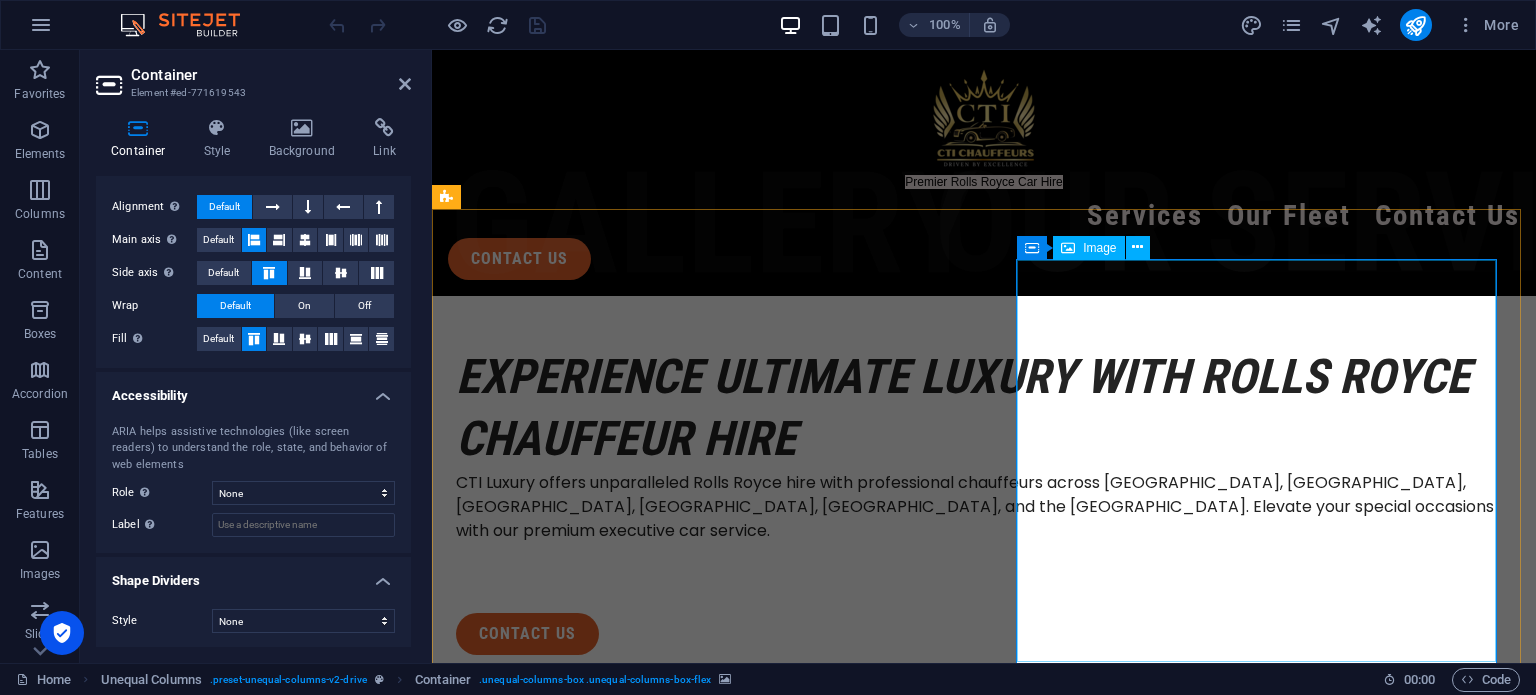 click on "Image" at bounding box center [1099, 248] 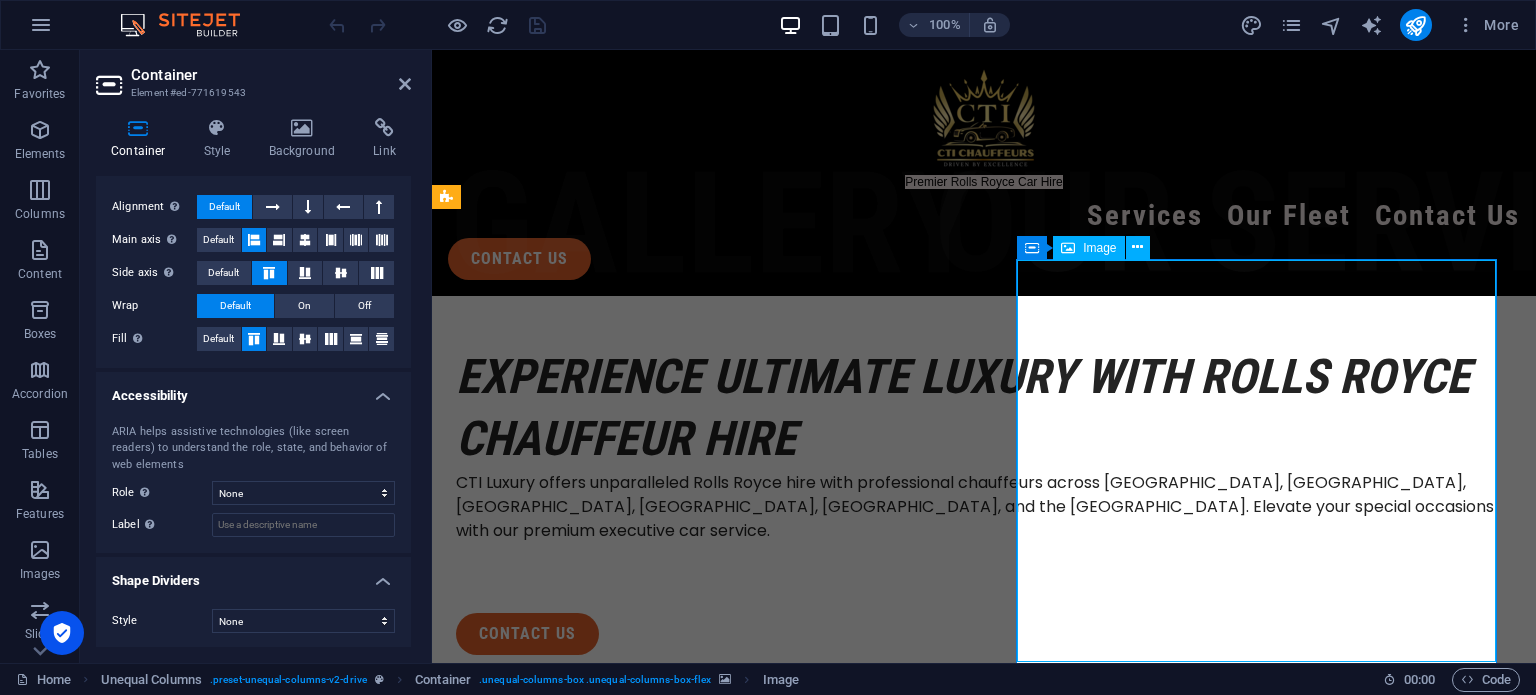 click on "Image" at bounding box center (1099, 248) 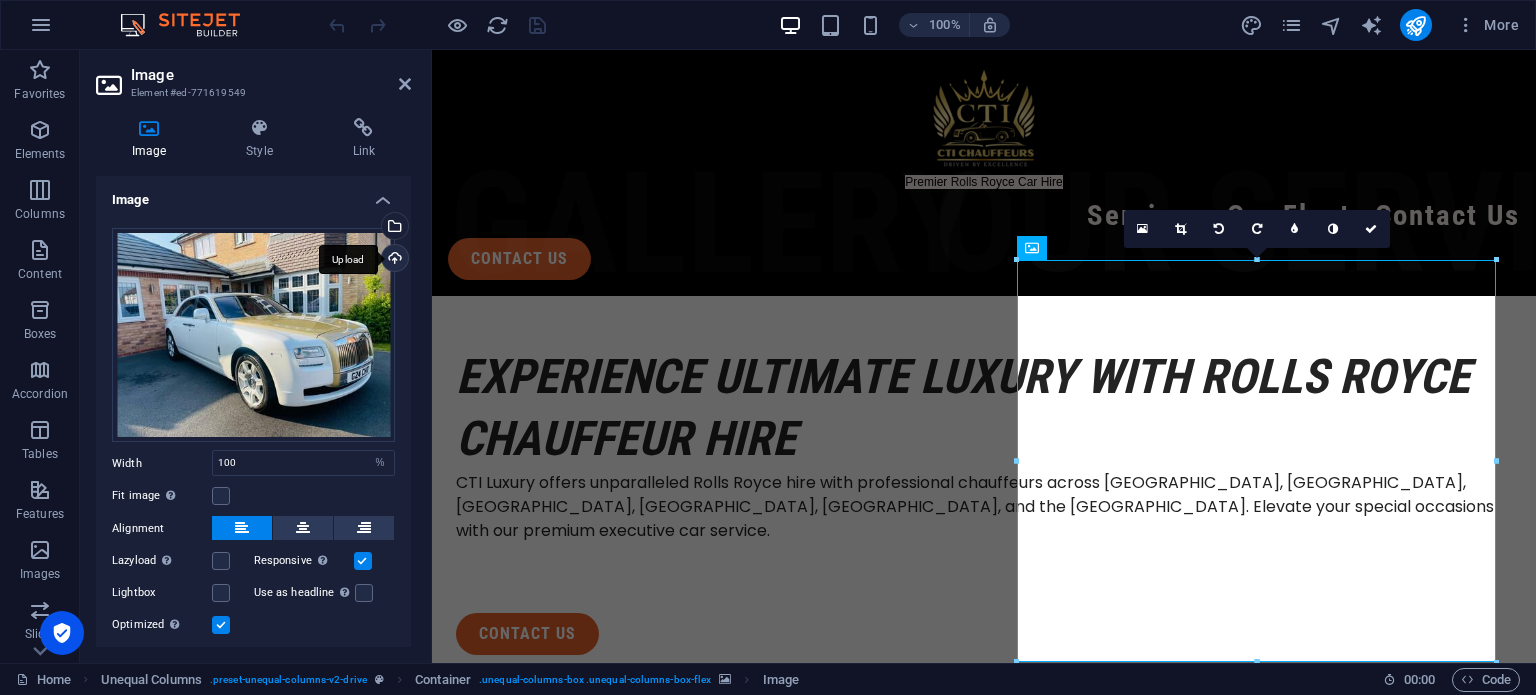 click on "Upload" at bounding box center (393, 260) 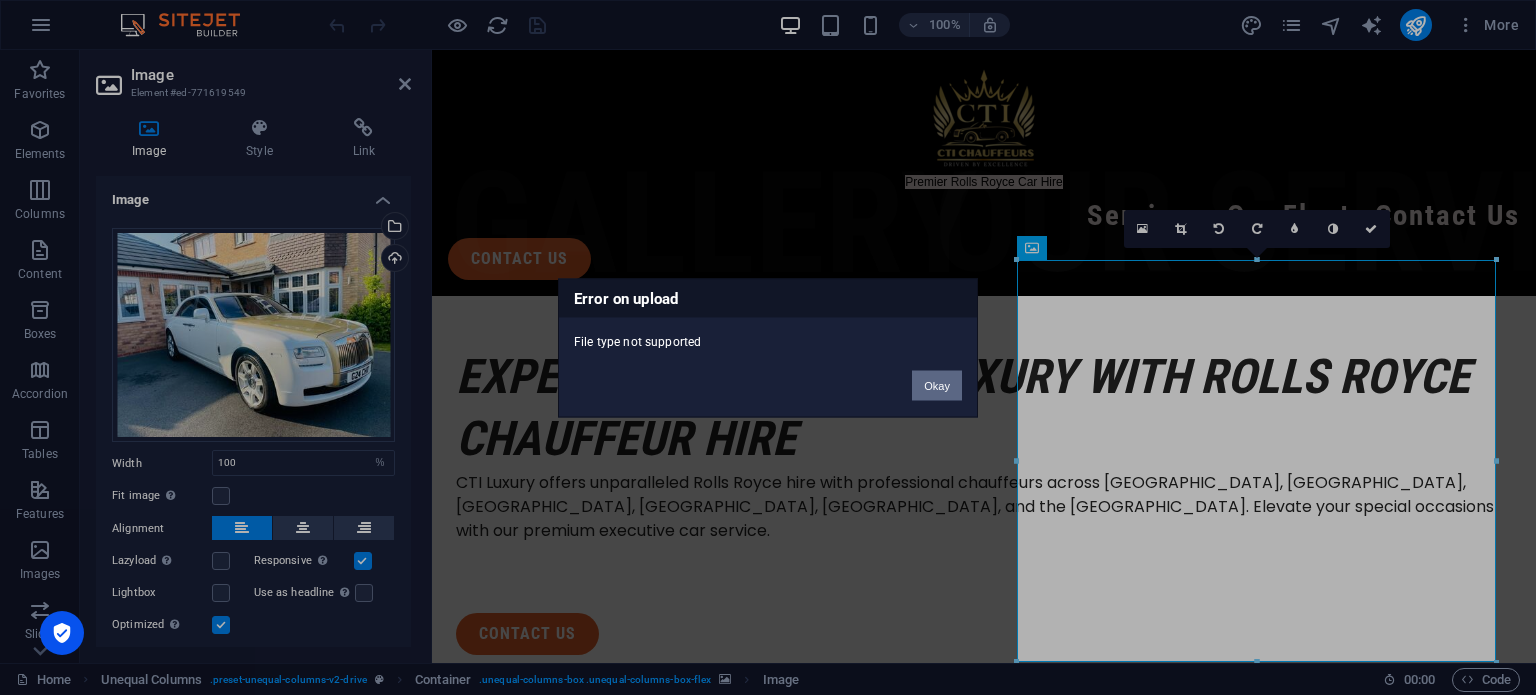 click on "Okay" at bounding box center (937, 385) 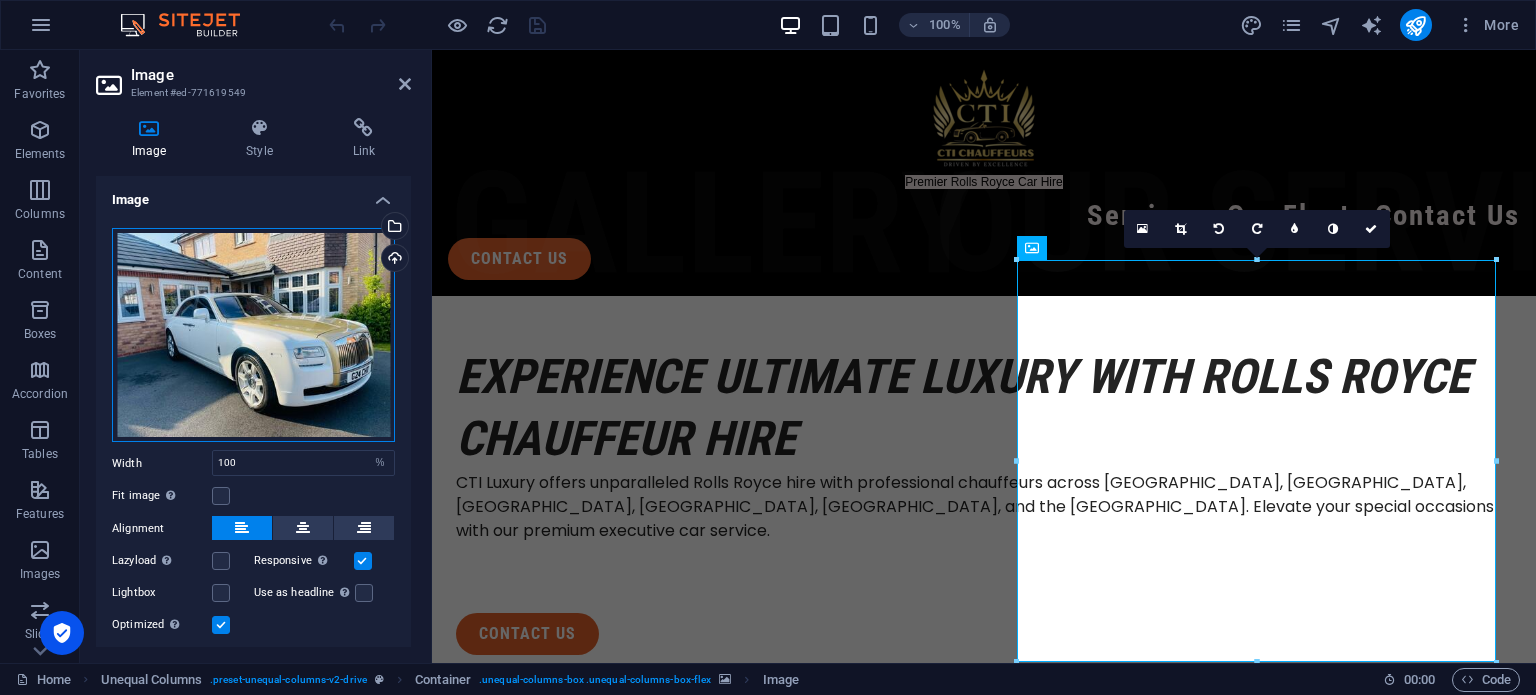 click on "Drag files here, click to choose files or select files from Files or our free stock photos & videos" at bounding box center (253, 335) 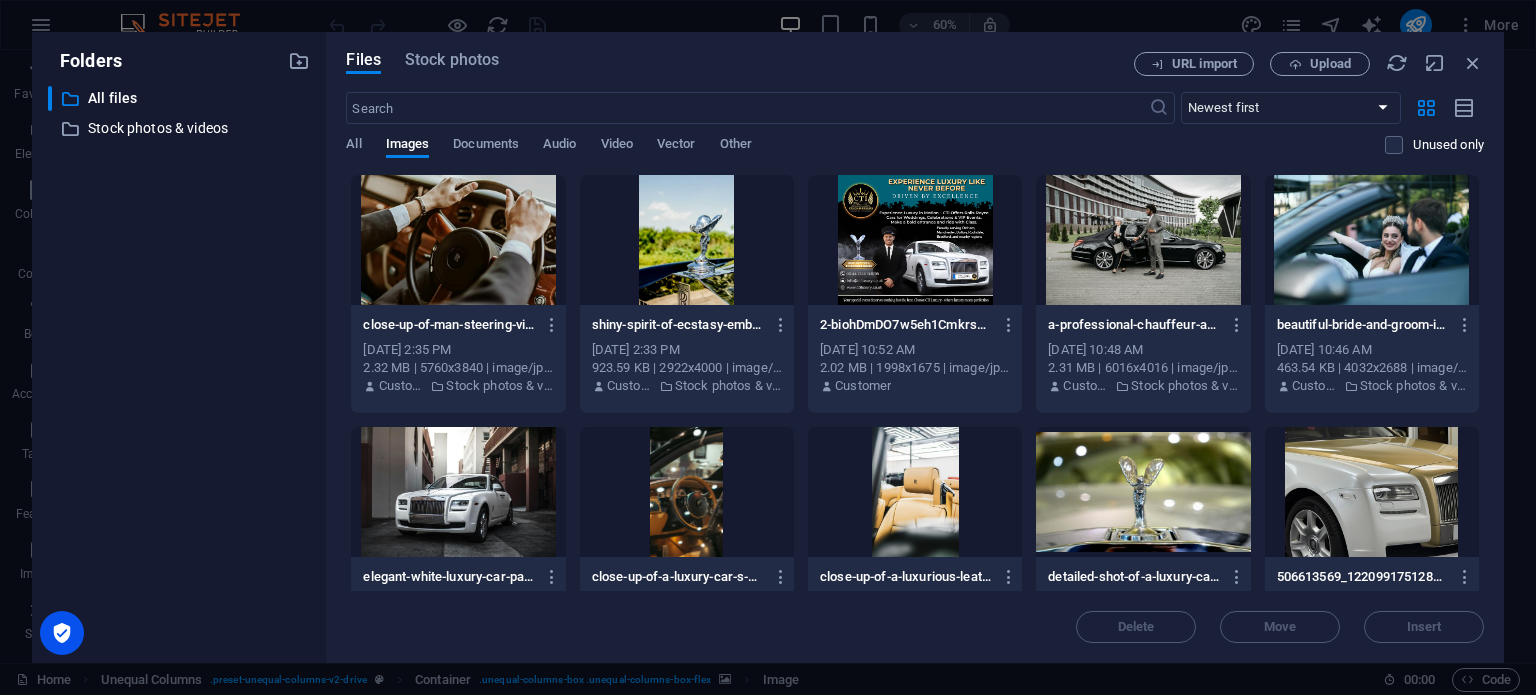 click on "Files Stock photos URL import Upload ​ Newest first Oldest first Name (A-Z) Name (Z-A) Size (0-9) Size (9-0) Resolution (0-9) Resolution (9-0) All Images Documents Audio Video Vector Other Unused only Drop files here to upload them instantly close-up-of-man-steering-vintage-rolls-royce-showcasing-luxurious-car-interior-AcFqnnruqEBMDJfHc6ks2Q.jpeg close-up-of-man-steering-vintage-rolls-royce-showcasing-luxurious-car-interior-AcFqnnruqEBMDJfHc6ks2Q.jpeg [DATE] 2:35 PM 2.32 MB | 5760x3840 | image/jpeg Customer Stock photos & videos shiny-spirit-of-ecstasy-emblem-on-a-rolls-royce-captured-in-an-outdoor-setting-mQkOfpwBT_Py1dwx1mndgA.jpeg shiny-spirit-of-ecstasy-emblem-on-a-rolls-royce-captured-in-an-outdoor-setting-mQkOfpwBT_Py1dwx1mndgA.jpeg [DATE] 2:33 PM 923.59 KB | 2922x4000 | image/jpeg Customer Stock photos & videos 2-biohDmDO7w5eh1CmkrsSVQ.jpg 2-biohDmDO7w5eh1CmkrsSVQ.jpg [DATE] 10:52 AM 2.02 MB | 1998x1675 | image/jpeg Customer [DATE] 10:48 AM 2.31 MB | 6016x4016 | image/jpeg Delete" at bounding box center (915, 347) 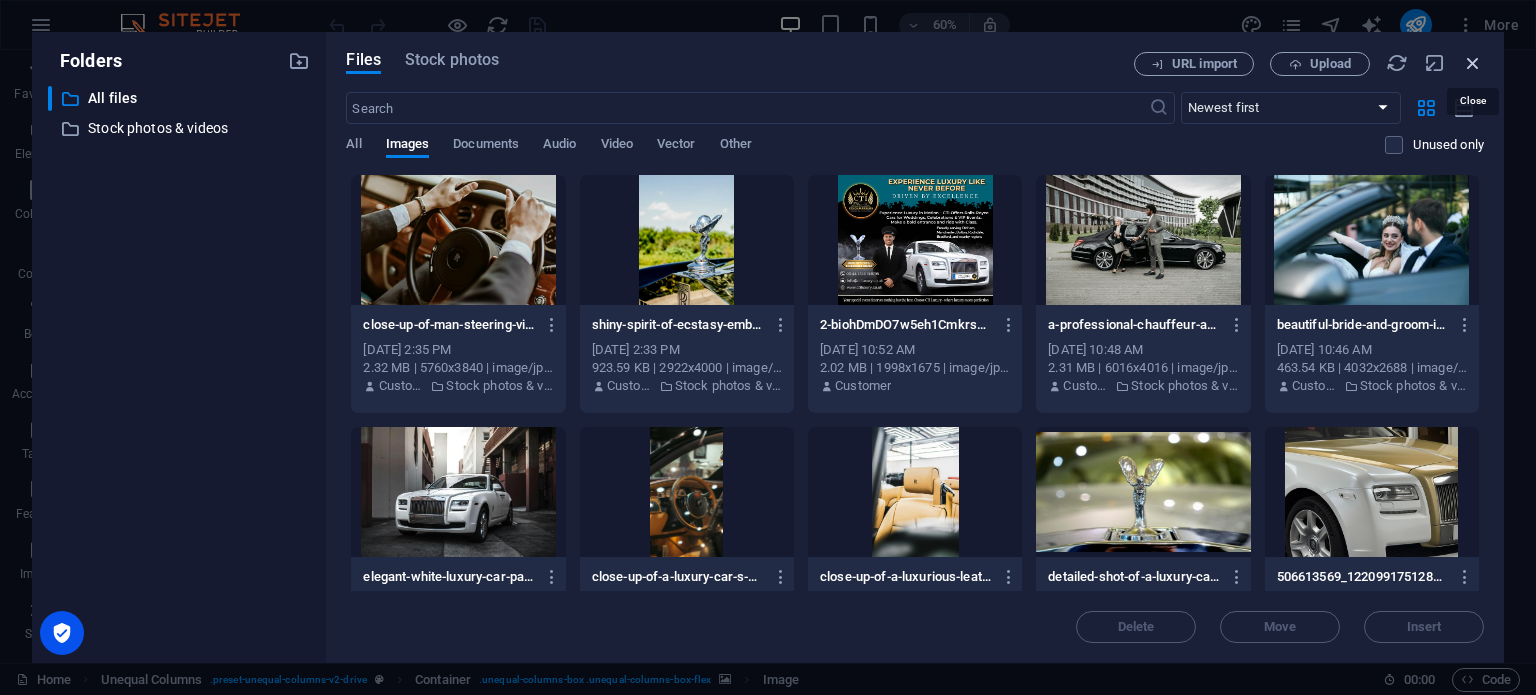 click at bounding box center (1473, 63) 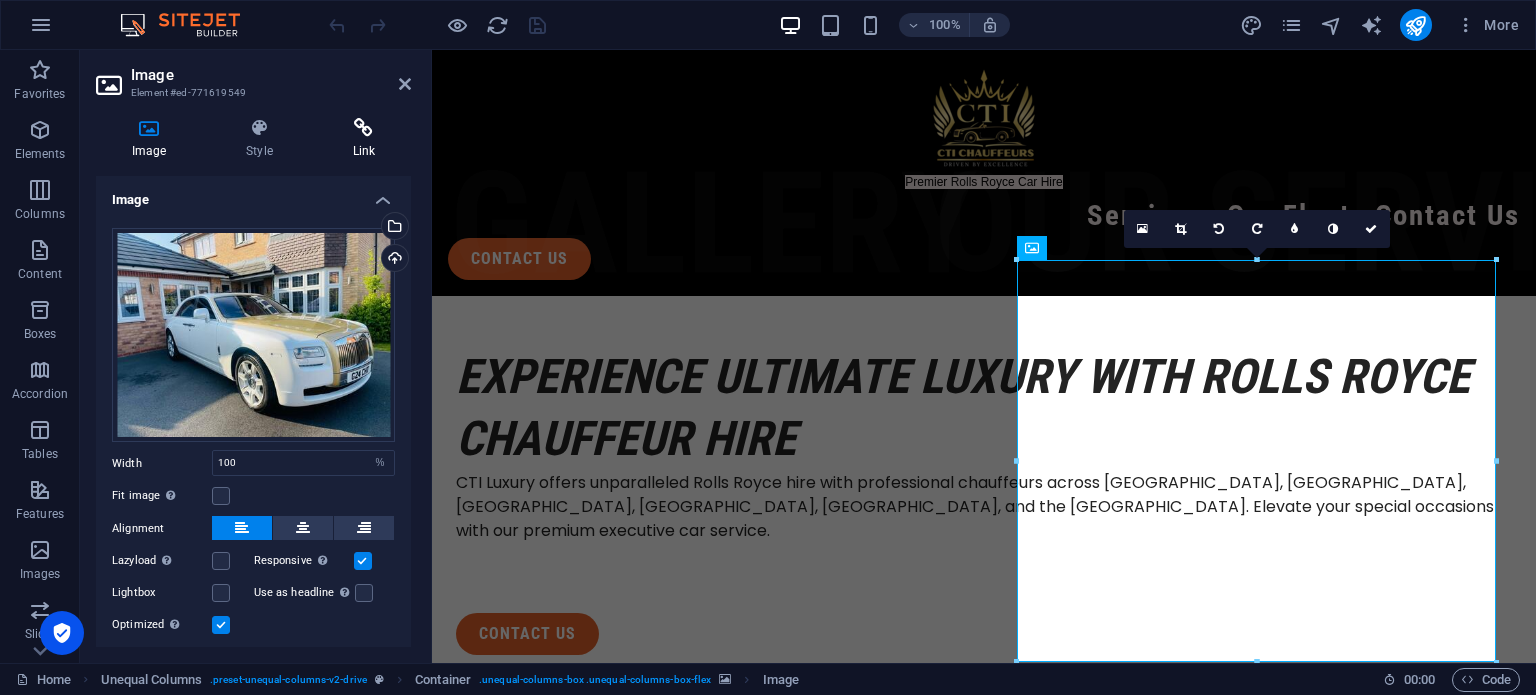 click at bounding box center [364, 128] 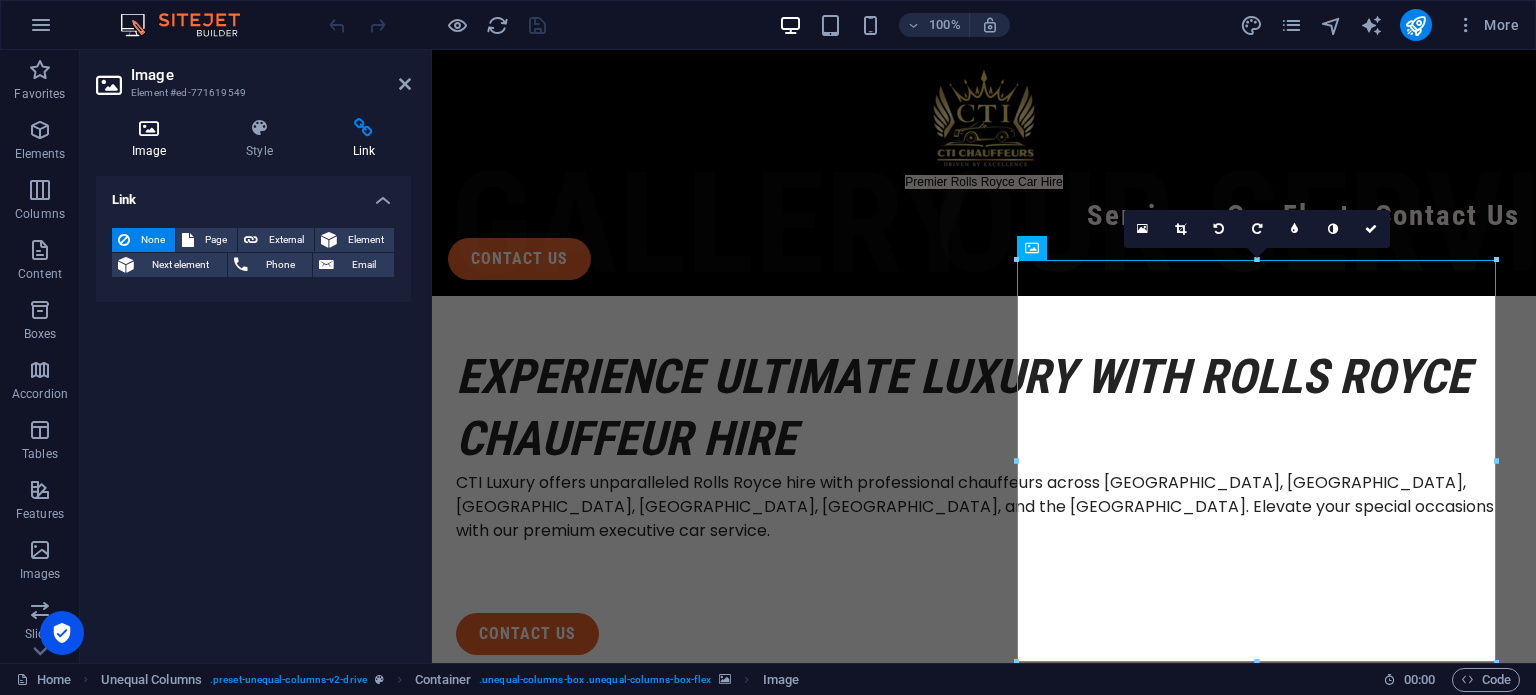 click at bounding box center (149, 128) 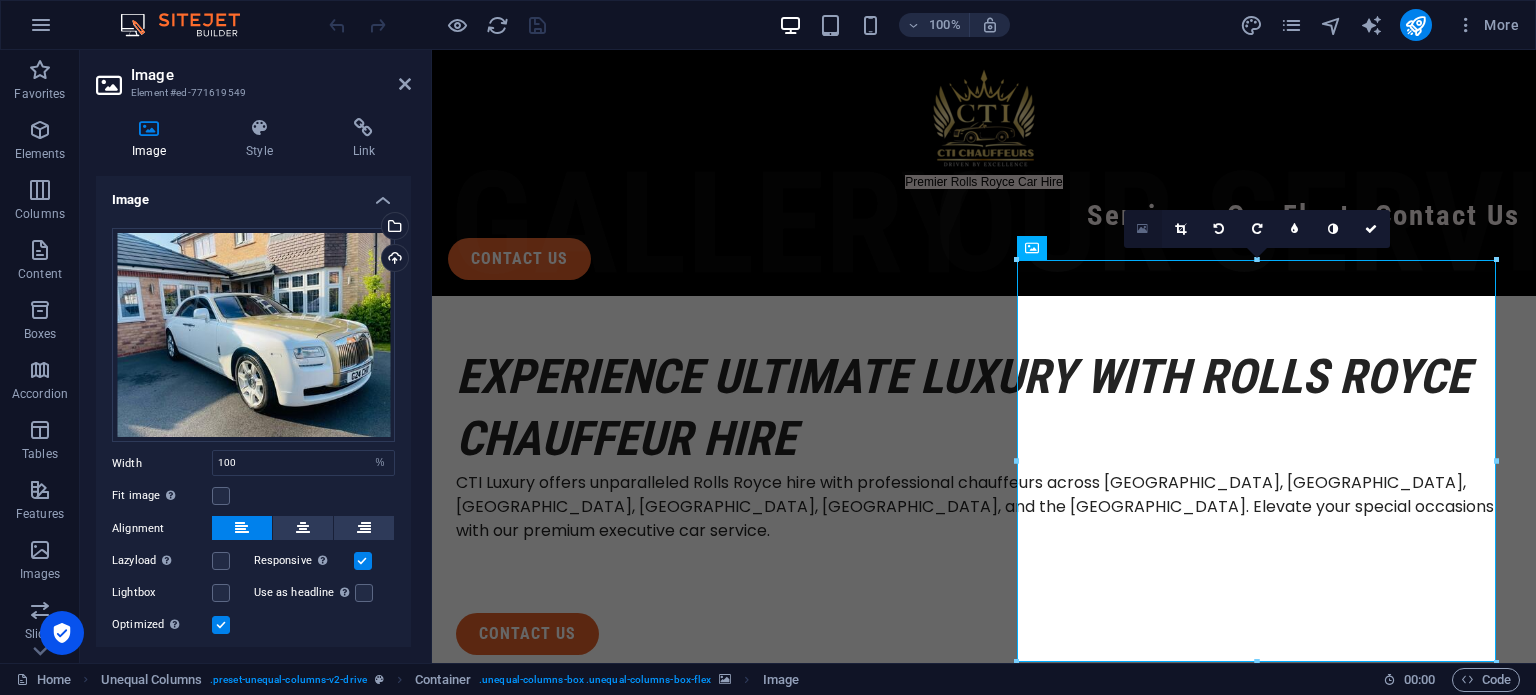 click at bounding box center (1143, 229) 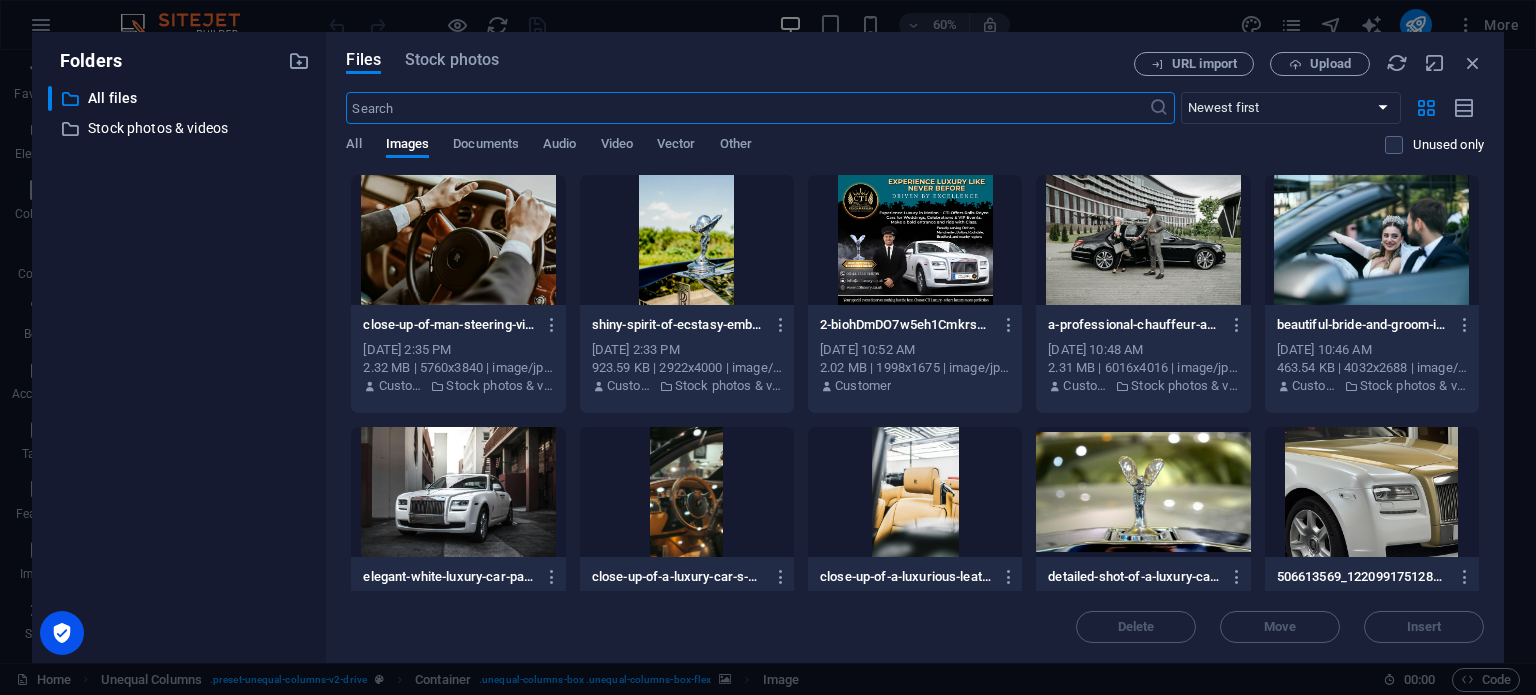 click on "URL import Upload" at bounding box center [1309, 64] 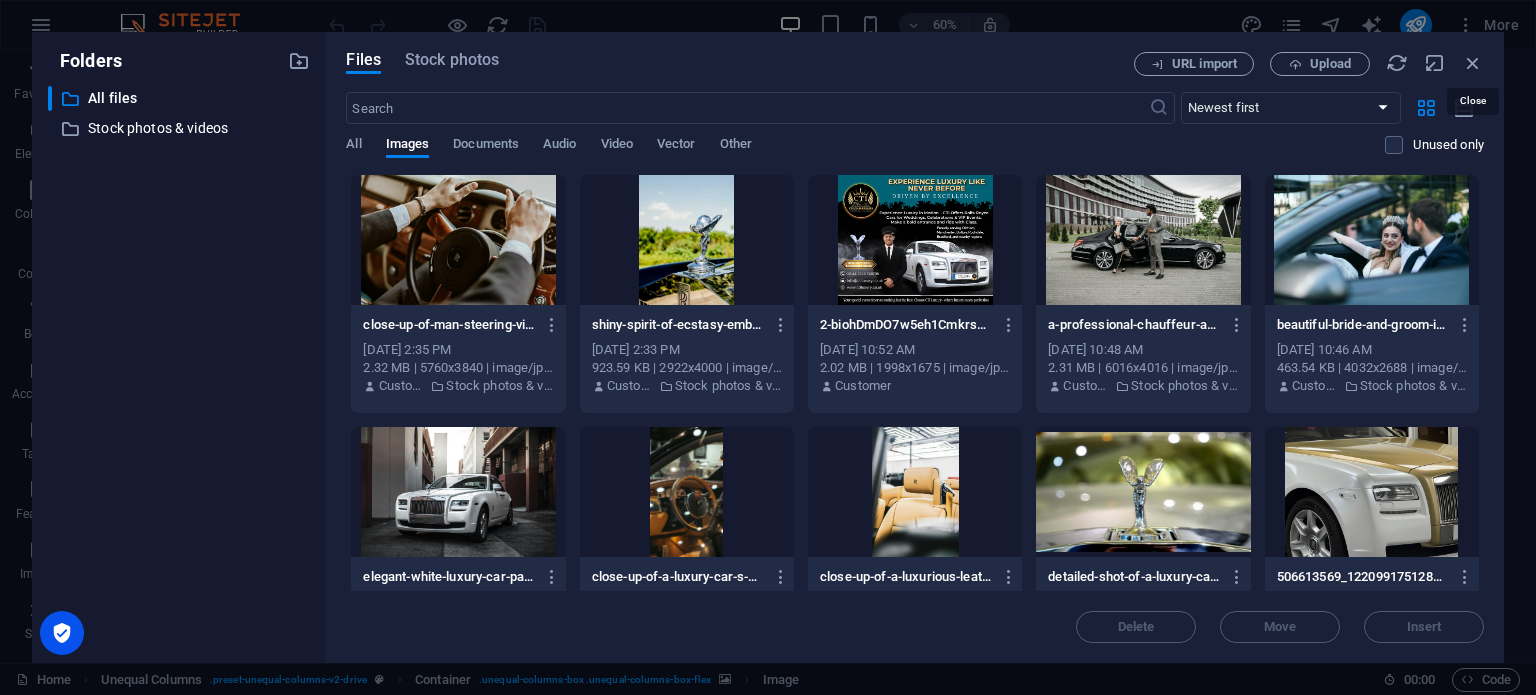 drag, startPoint x: 1468, startPoint y: 67, endPoint x: 1141, endPoint y: 125, distance: 332.1039 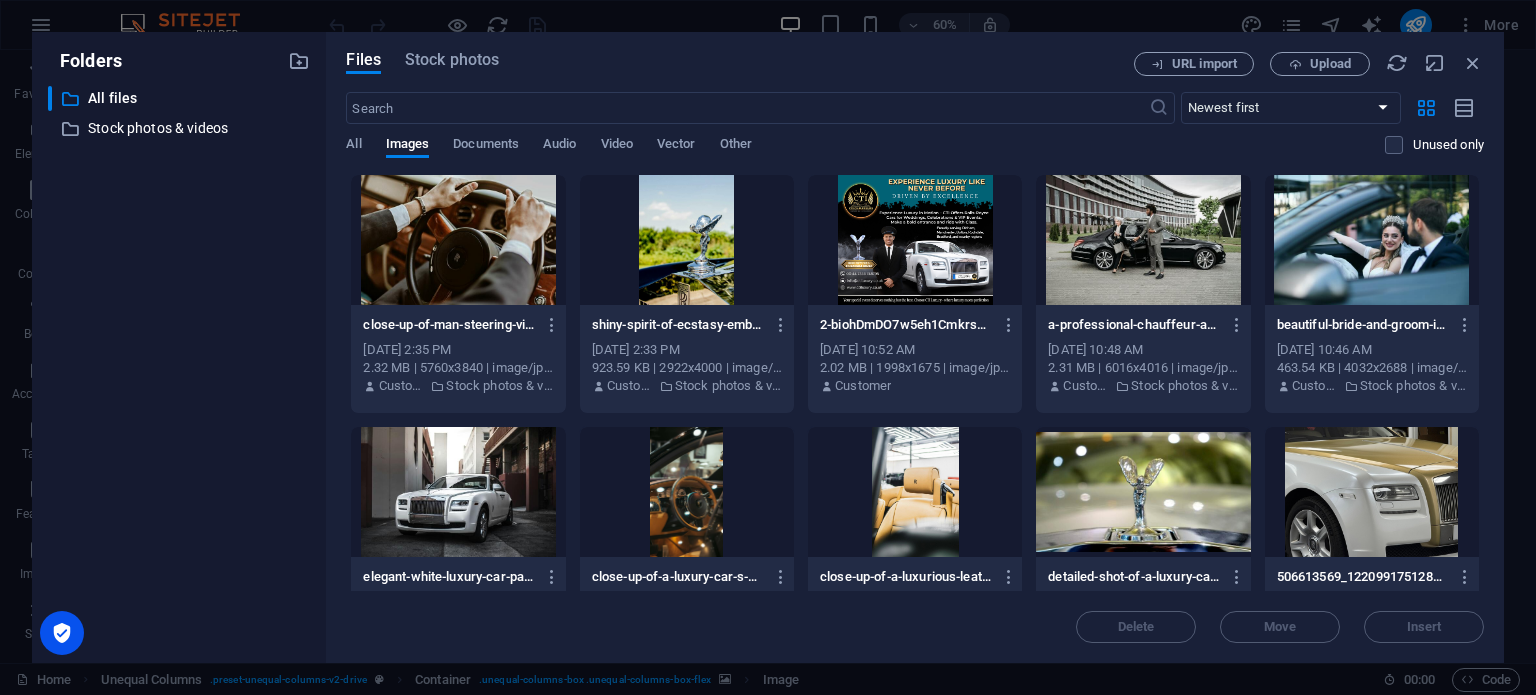 click on "​ Newest first Oldest first Name (A-Z) Name (Z-A) Size (0-9) Size (9-0) Resolution (0-9) Resolution (9-0) All Images Documents Audio Video Vector Other Unused only" at bounding box center [915, 133] 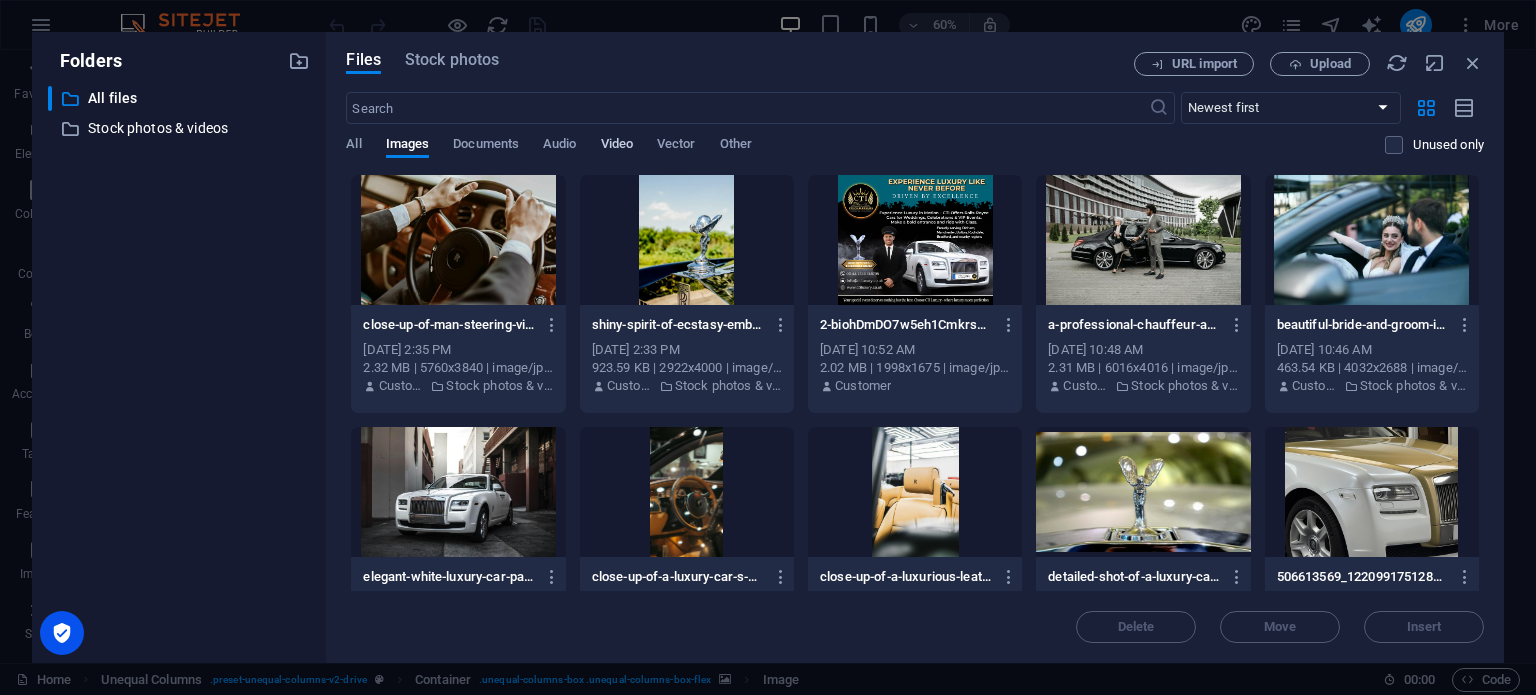 click on "Video" at bounding box center (617, 146) 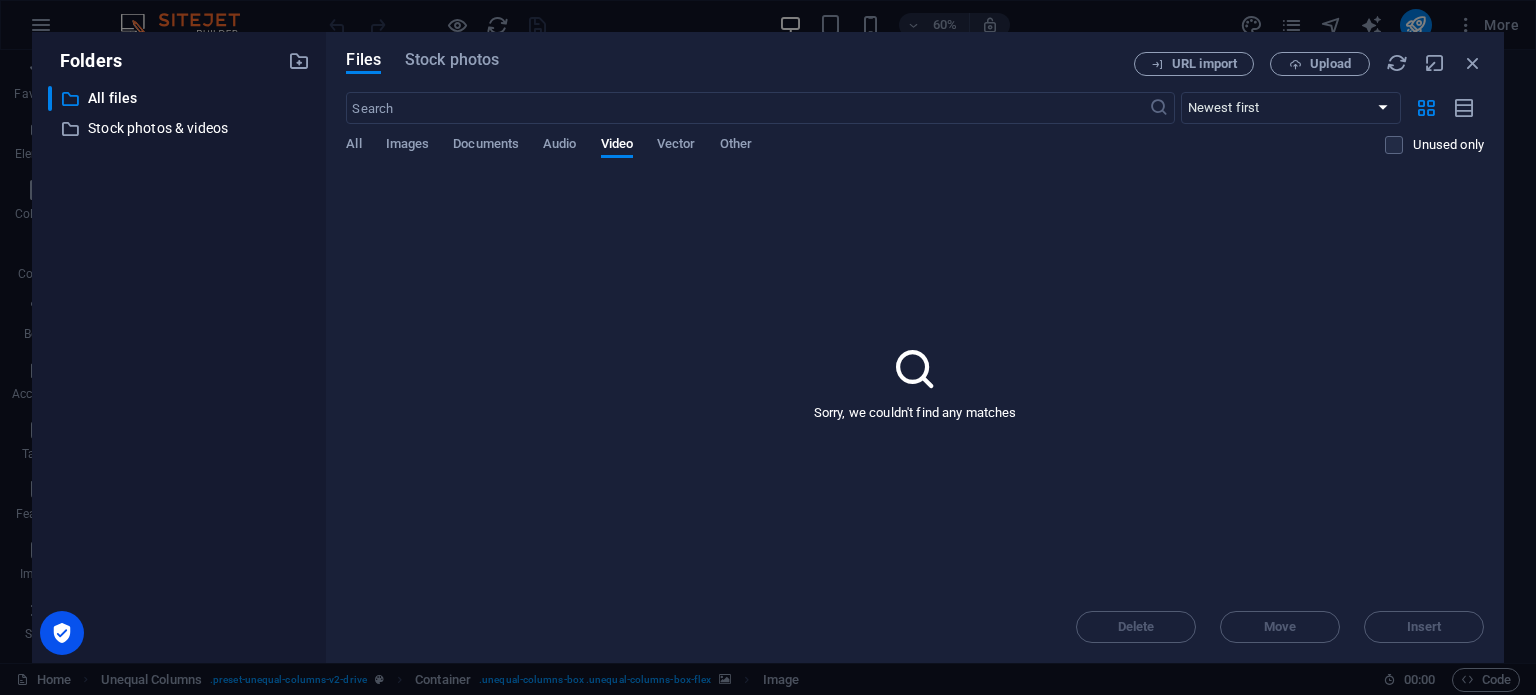 click on "Files Stock photos URL import Upload ​ Newest first Oldest first Name (A-Z) Name (Z-A) Size (0-9) Size (9-0) Resolution (0-9) Resolution (9-0) All Images Documents Audio Video Vector Other Unused only Sorry, we couldn't find any matches Delete Move Insert" at bounding box center (915, 347) 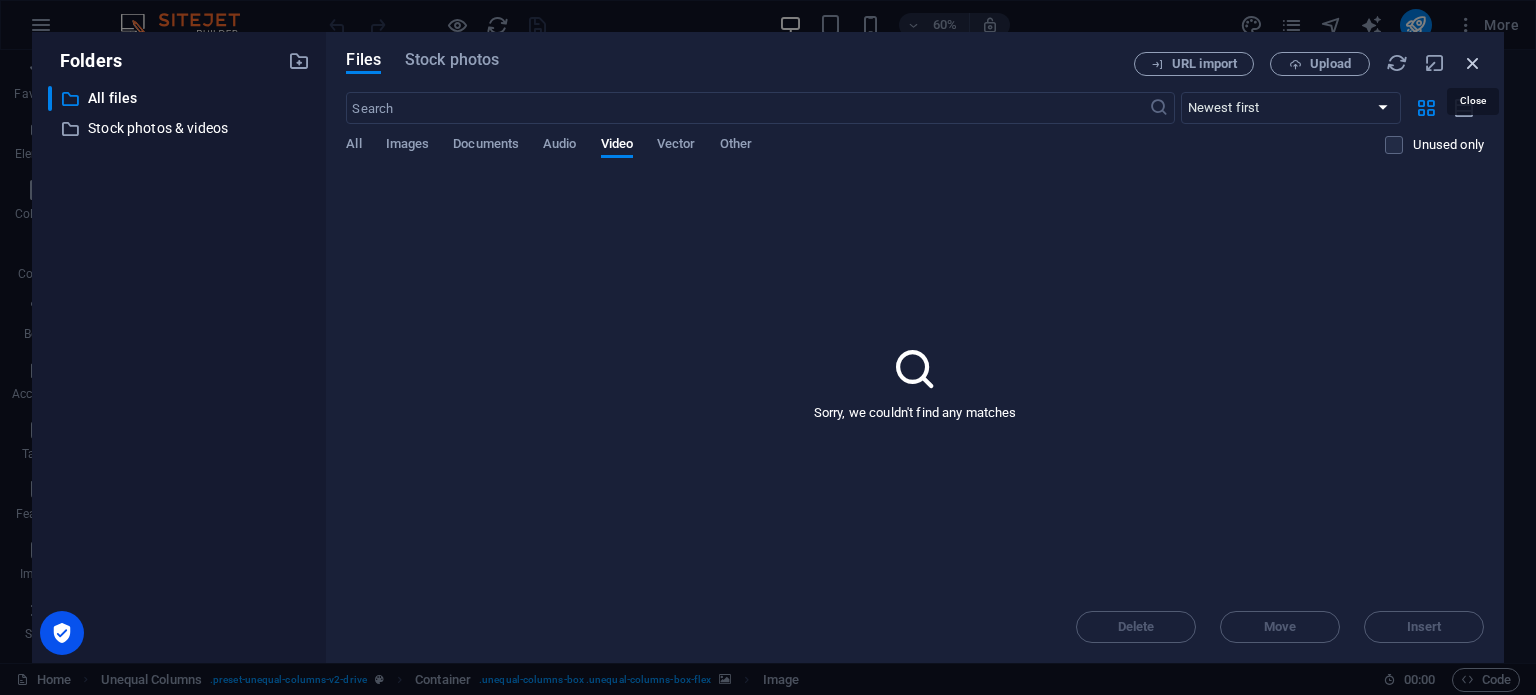 click at bounding box center (1473, 63) 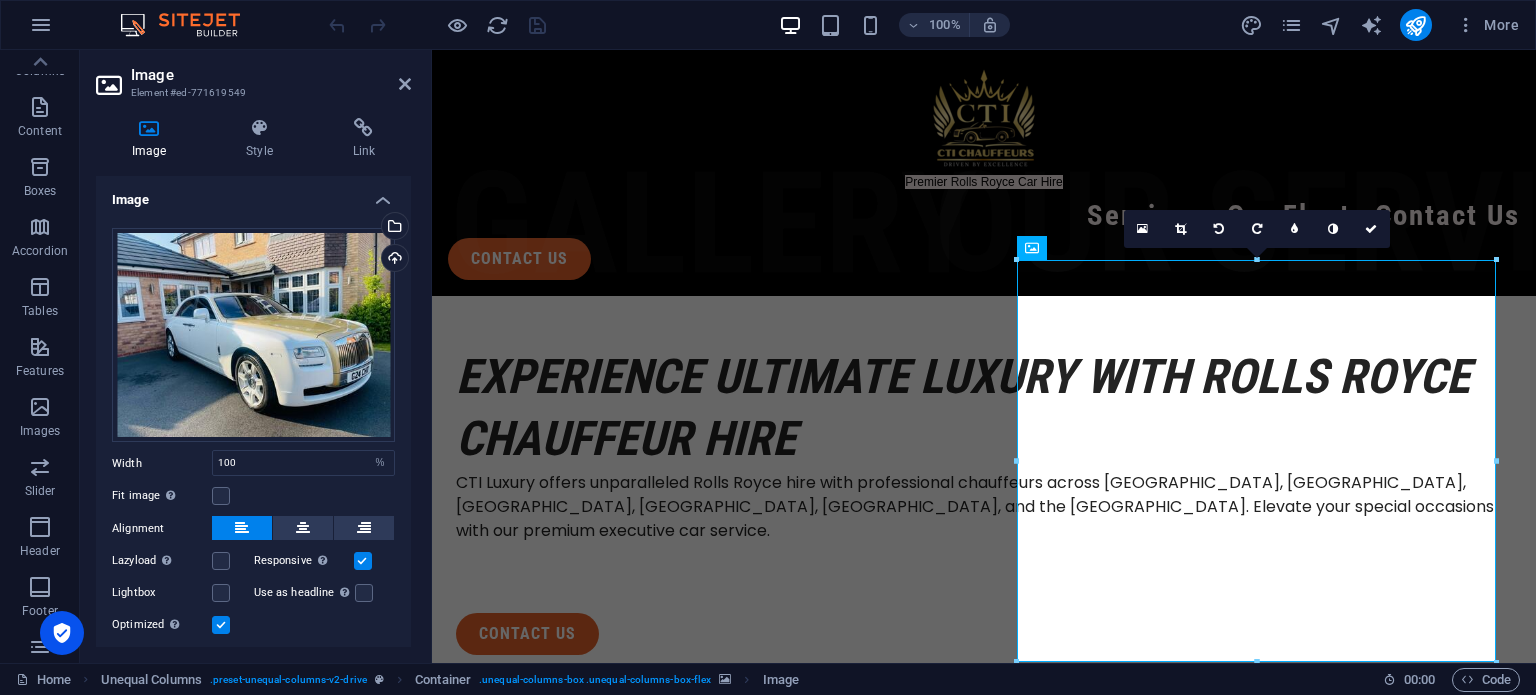 scroll, scrollTop: 0, scrollLeft: 0, axis: both 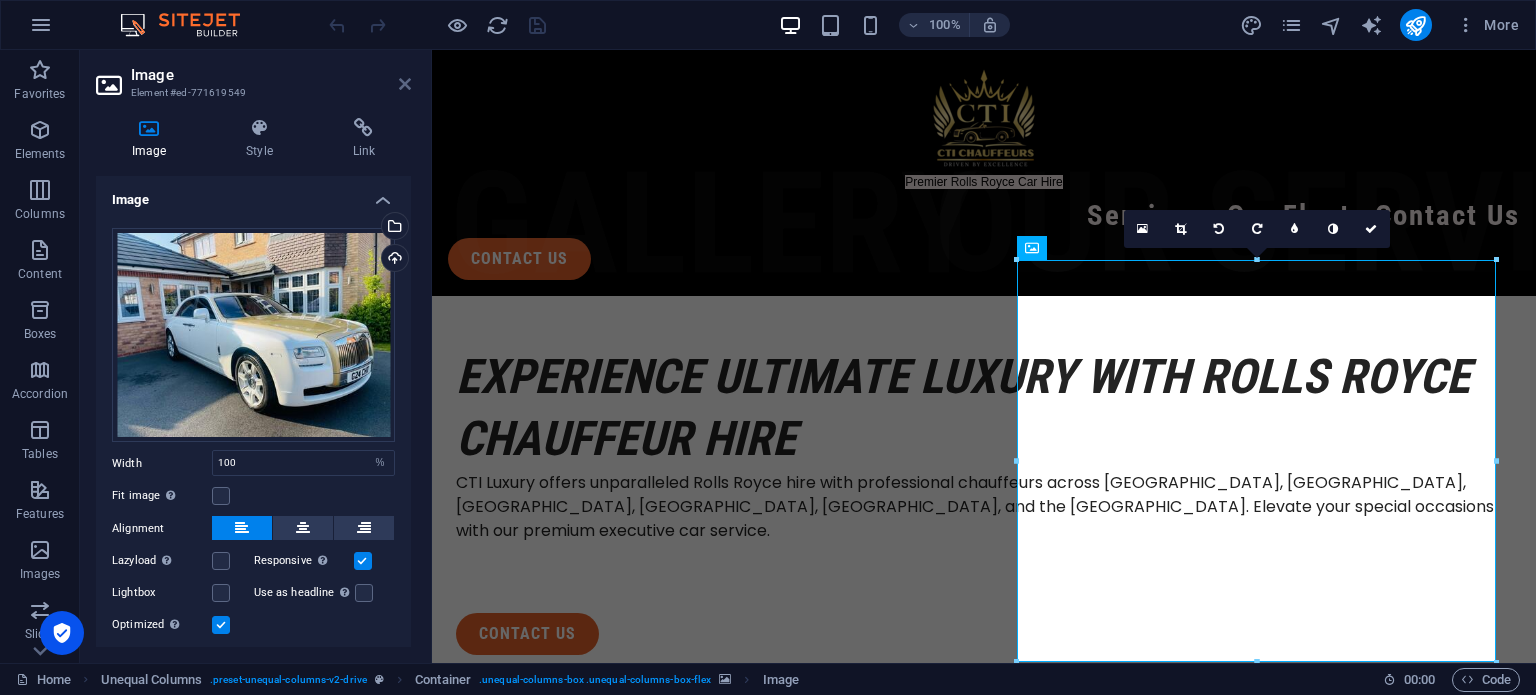 click at bounding box center [405, 84] 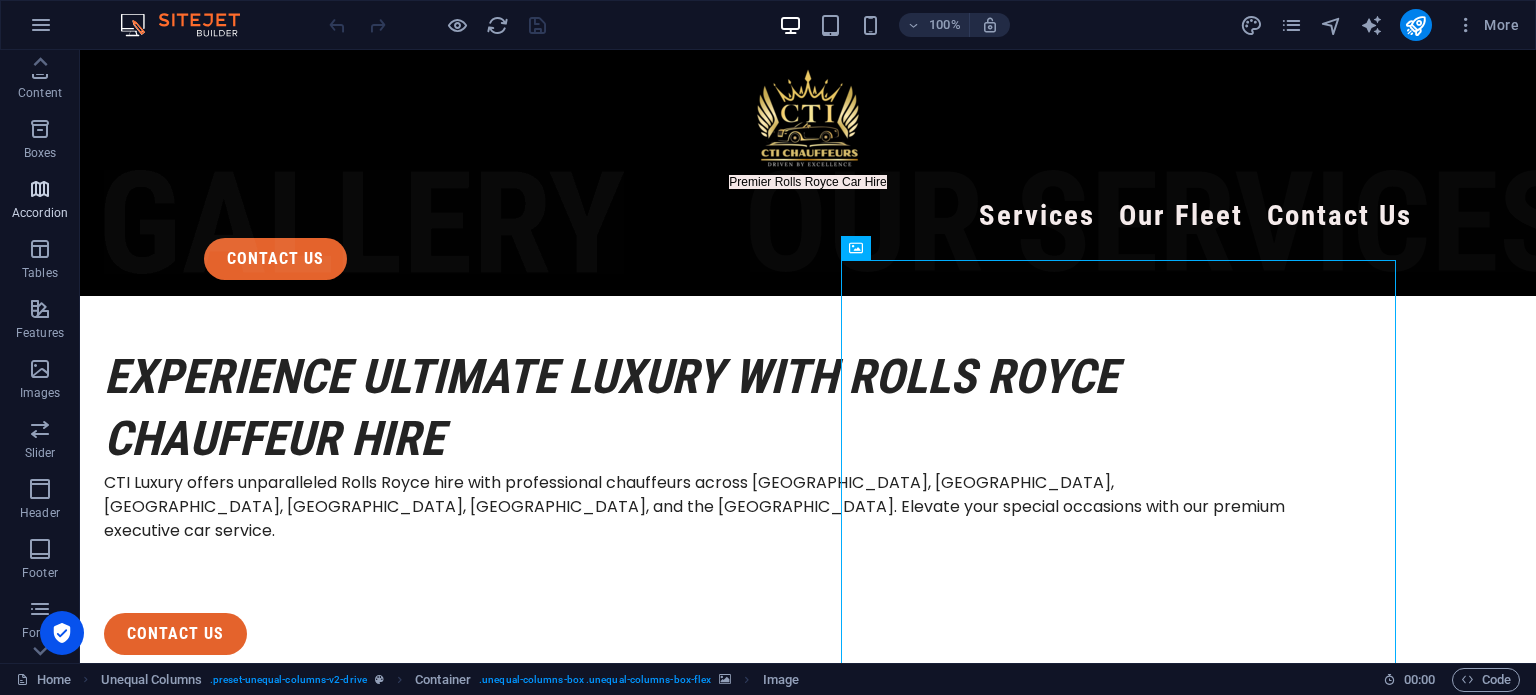 scroll, scrollTop: 286, scrollLeft: 0, axis: vertical 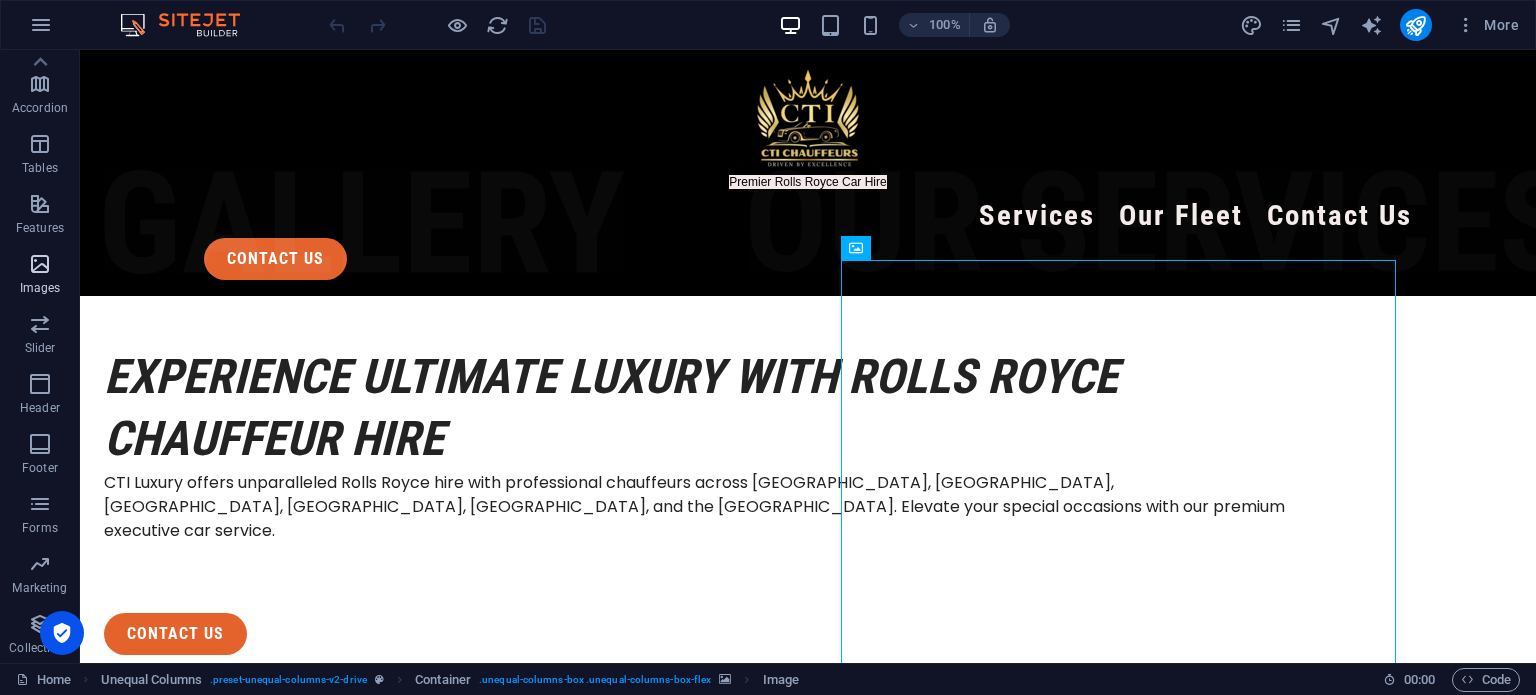 click at bounding box center (40, 264) 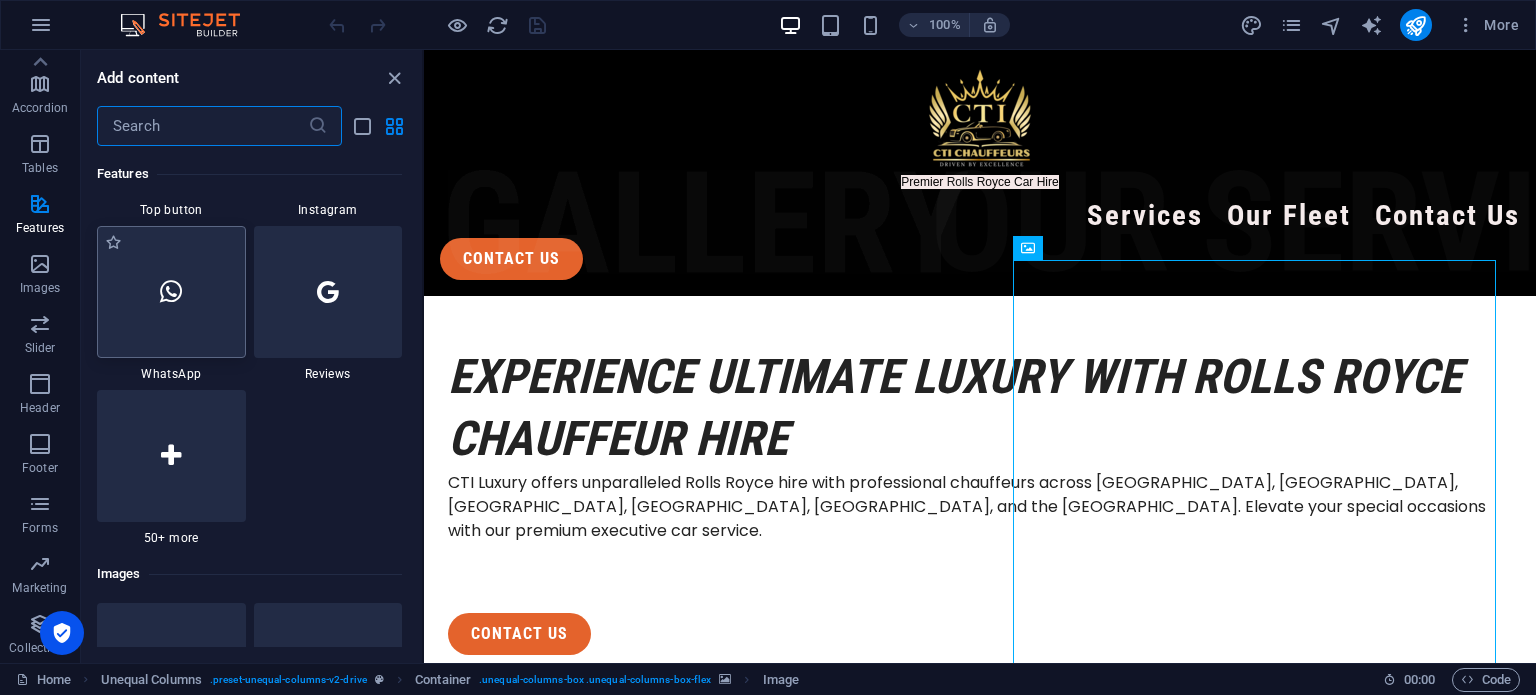 scroll, scrollTop: 8976, scrollLeft: 0, axis: vertical 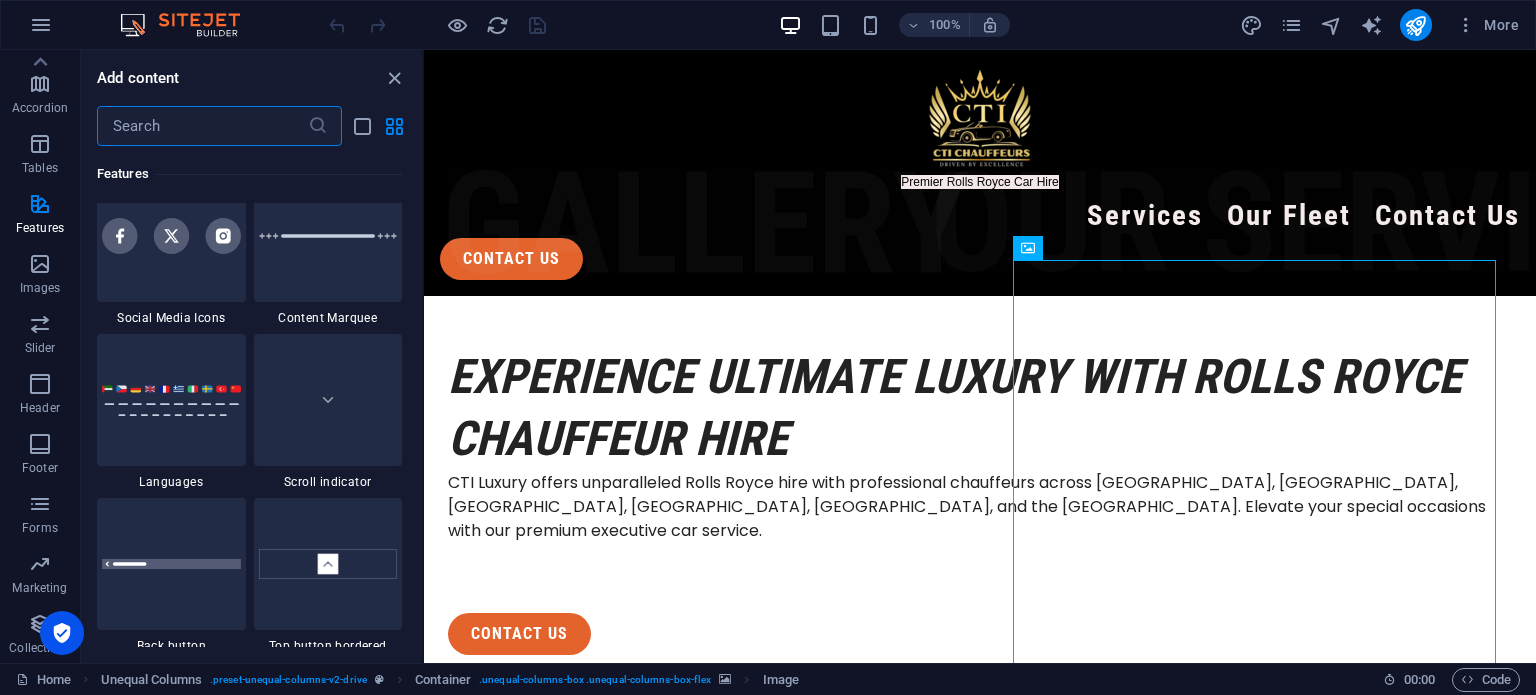 click at bounding box center (202, 126) 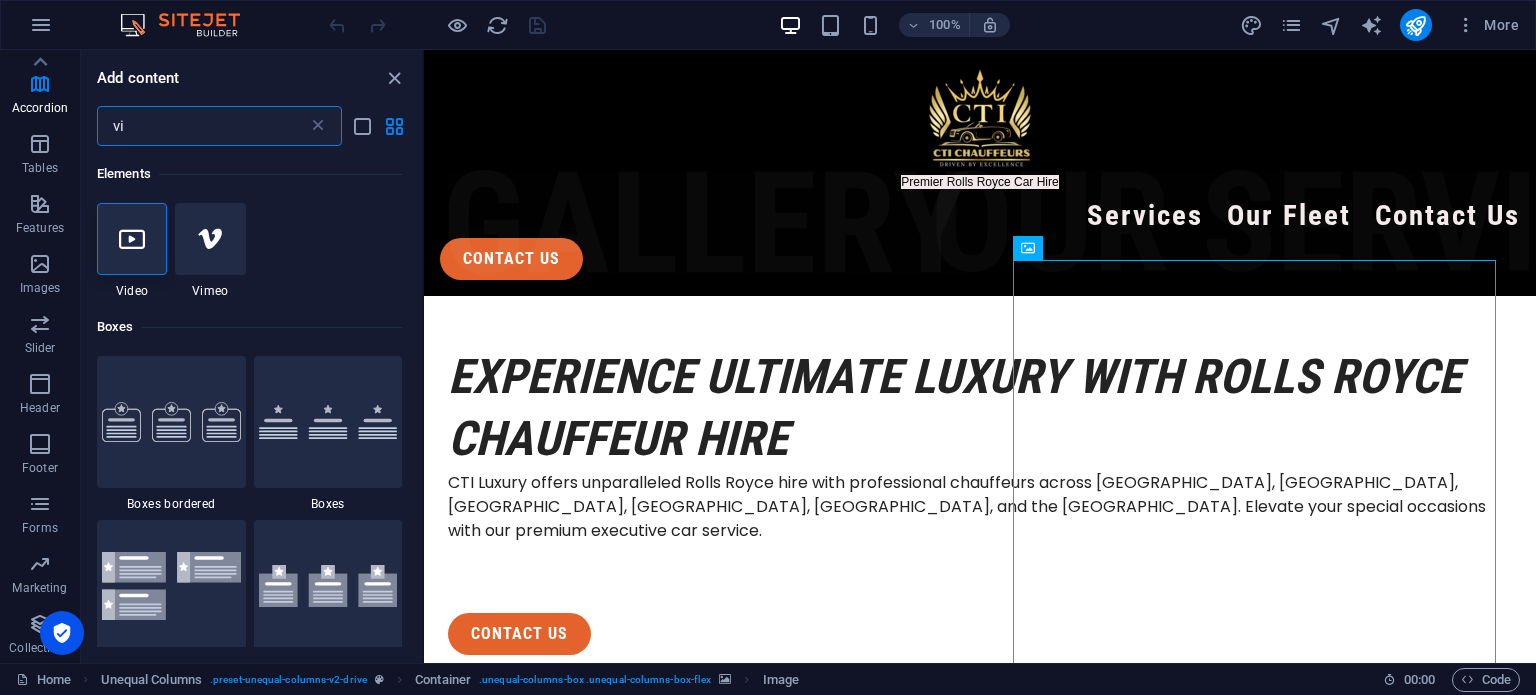 scroll, scrollTop: 0, scrollLeft: 0, axis: both 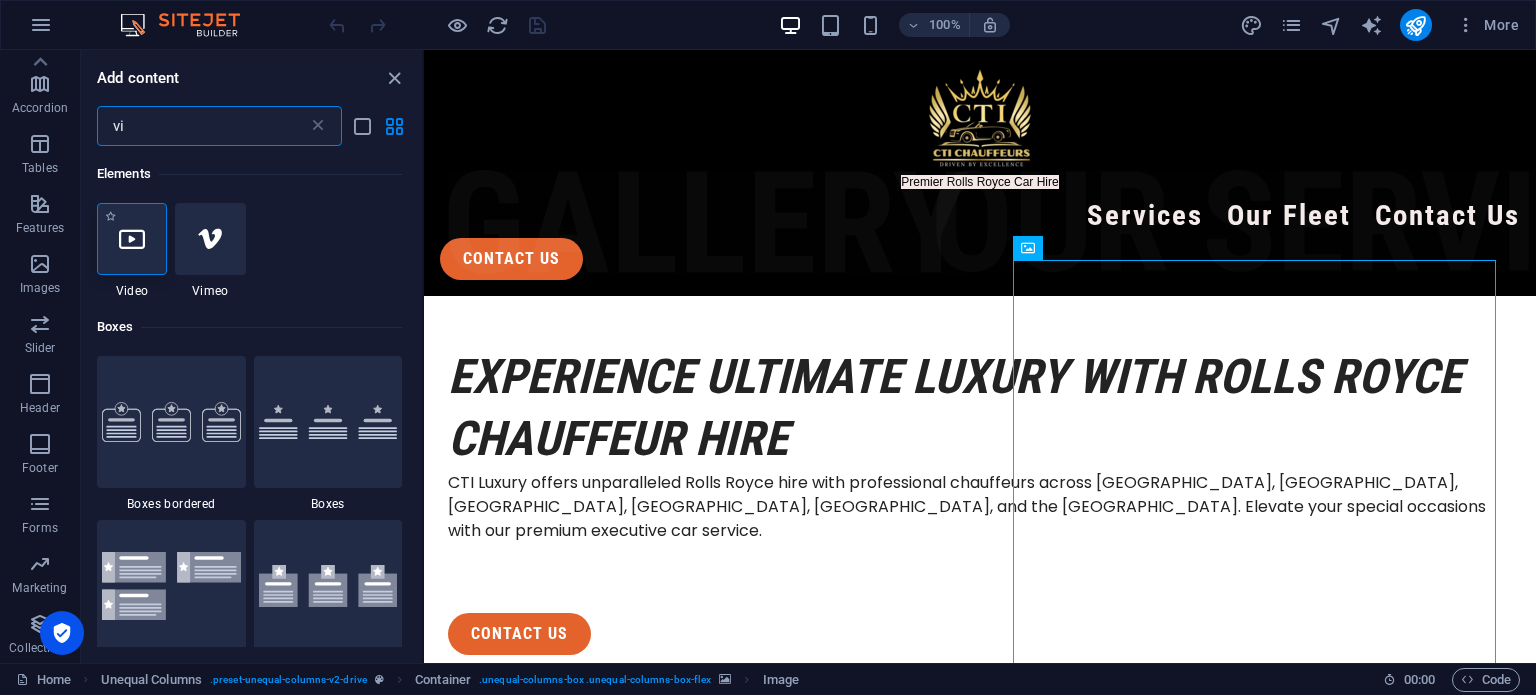 type on "vi" 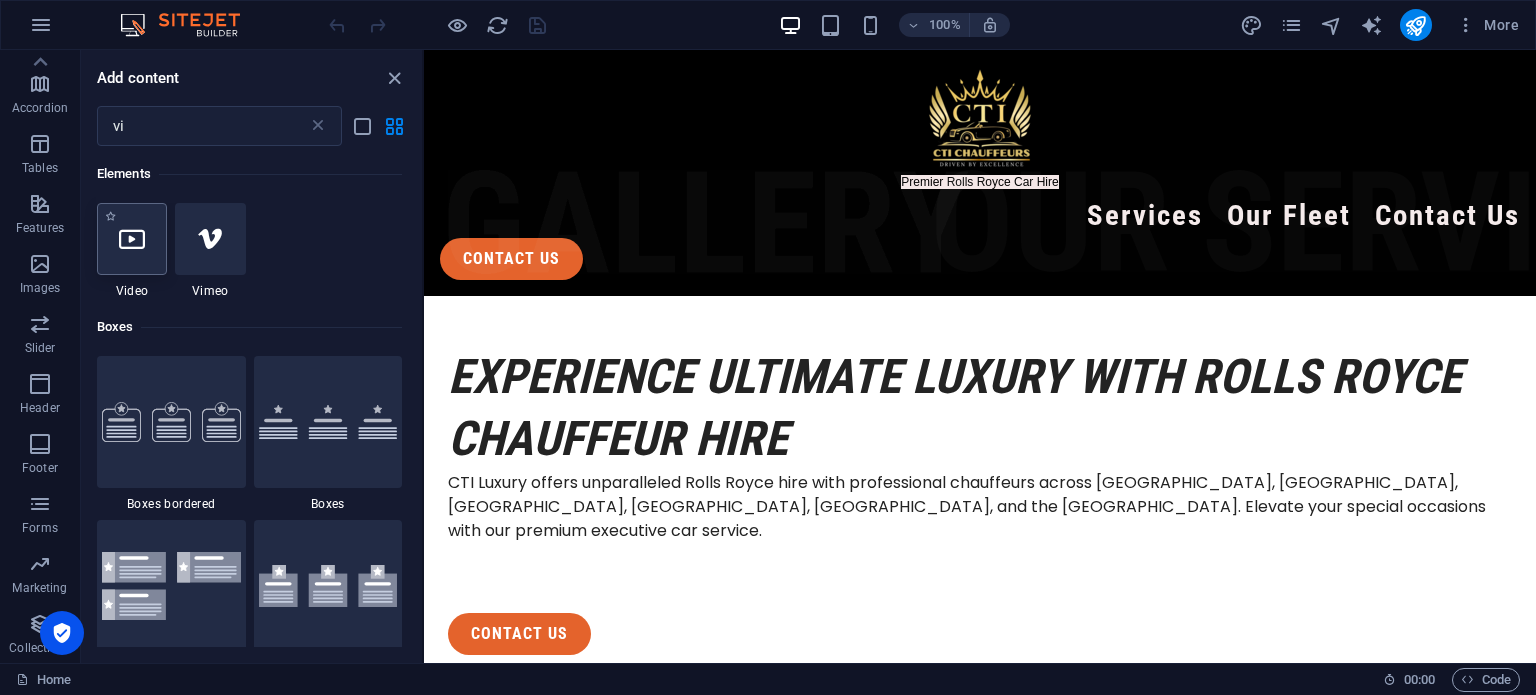 select on "%" 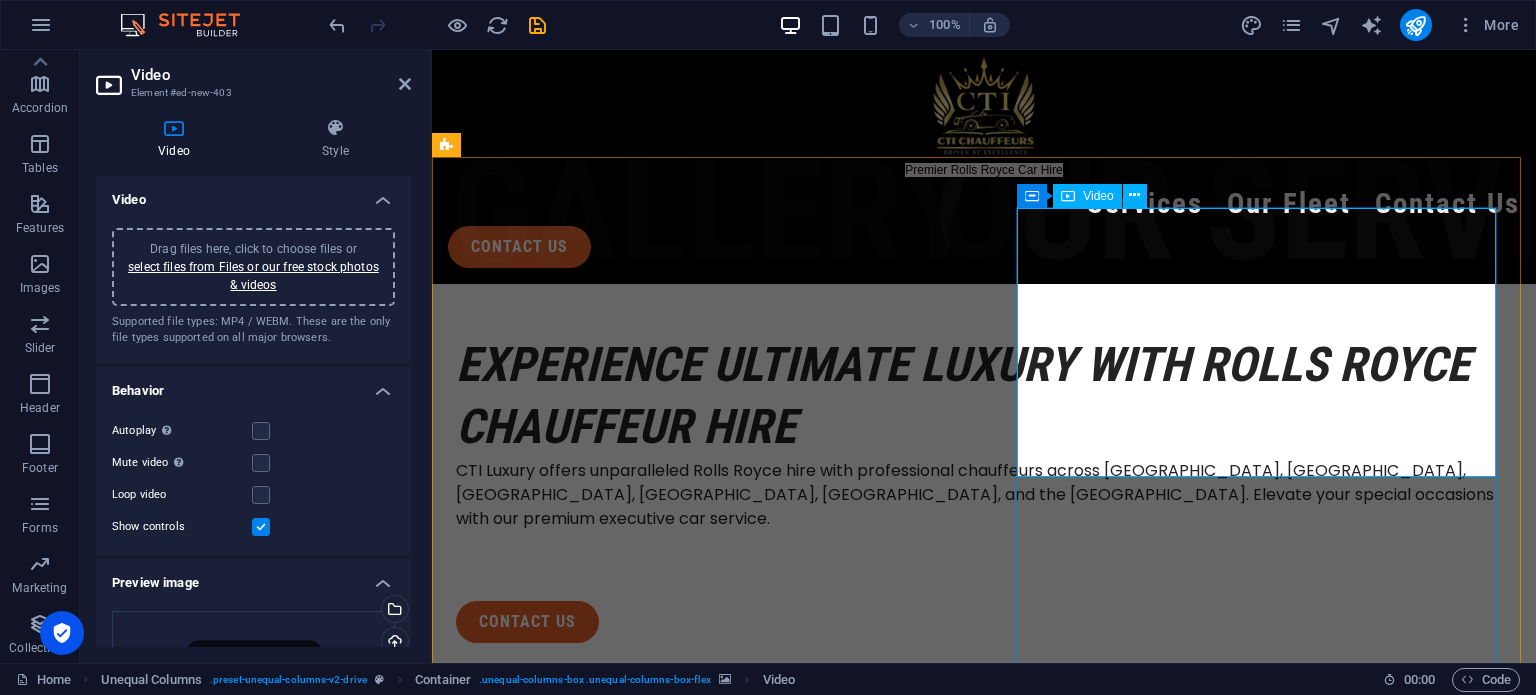 scroll, scrollTop: 0, scrollLeft: 0, axis: both 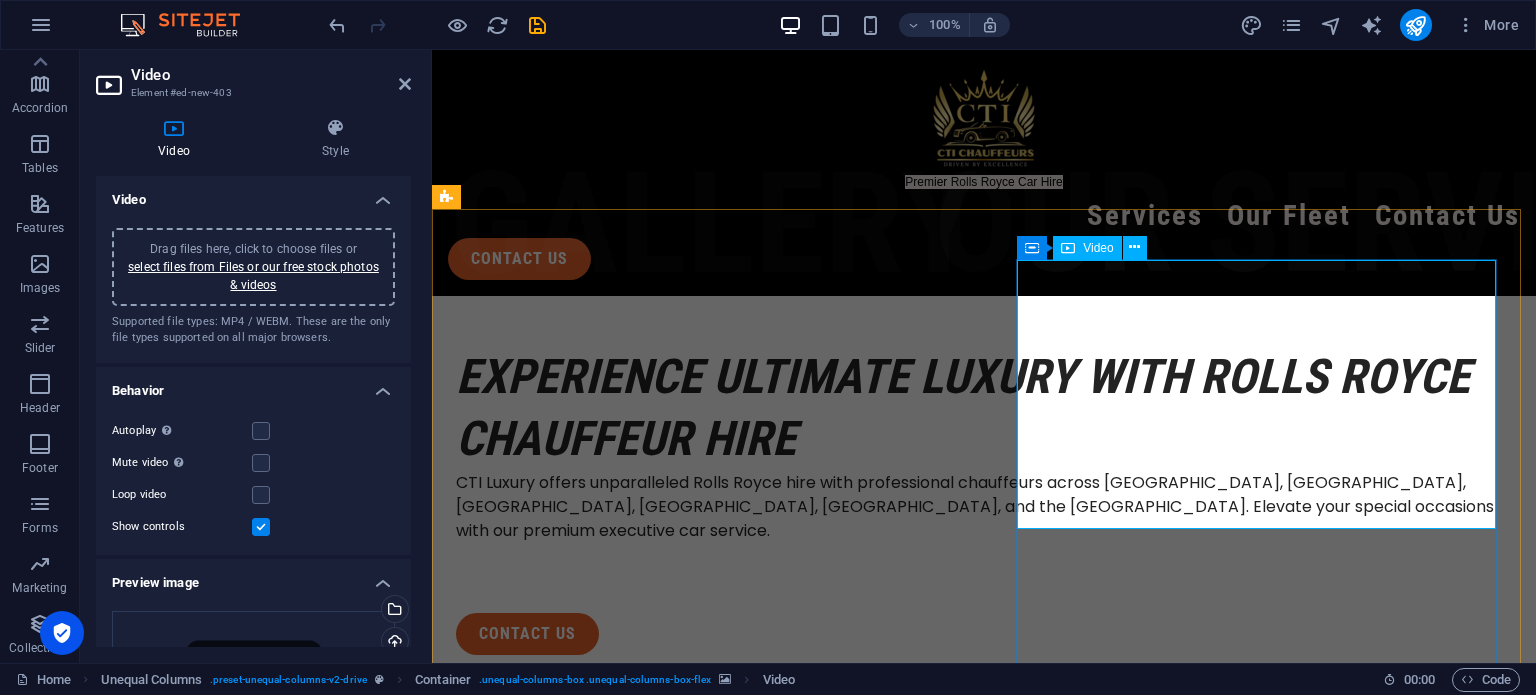 click at bounding box center (984, 1632) 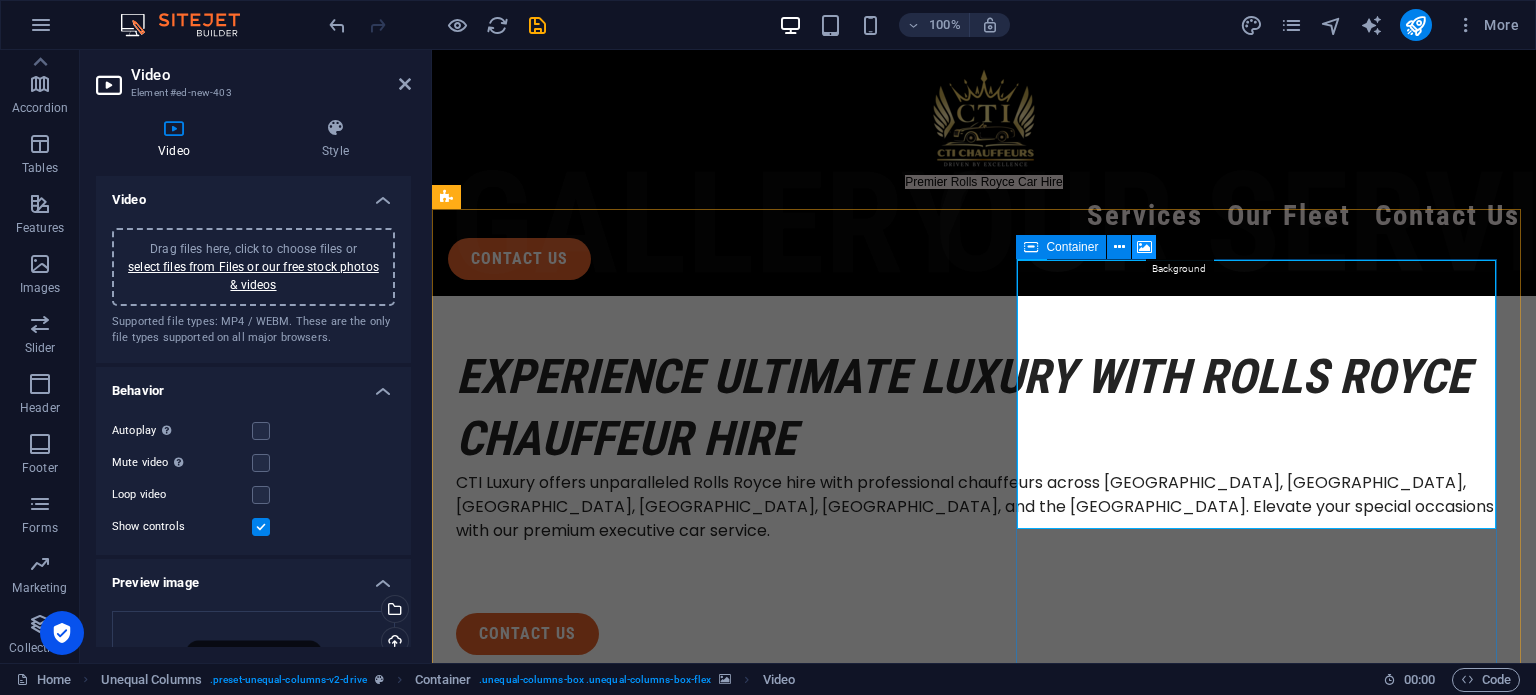 click at bounding box center [1144, 247] 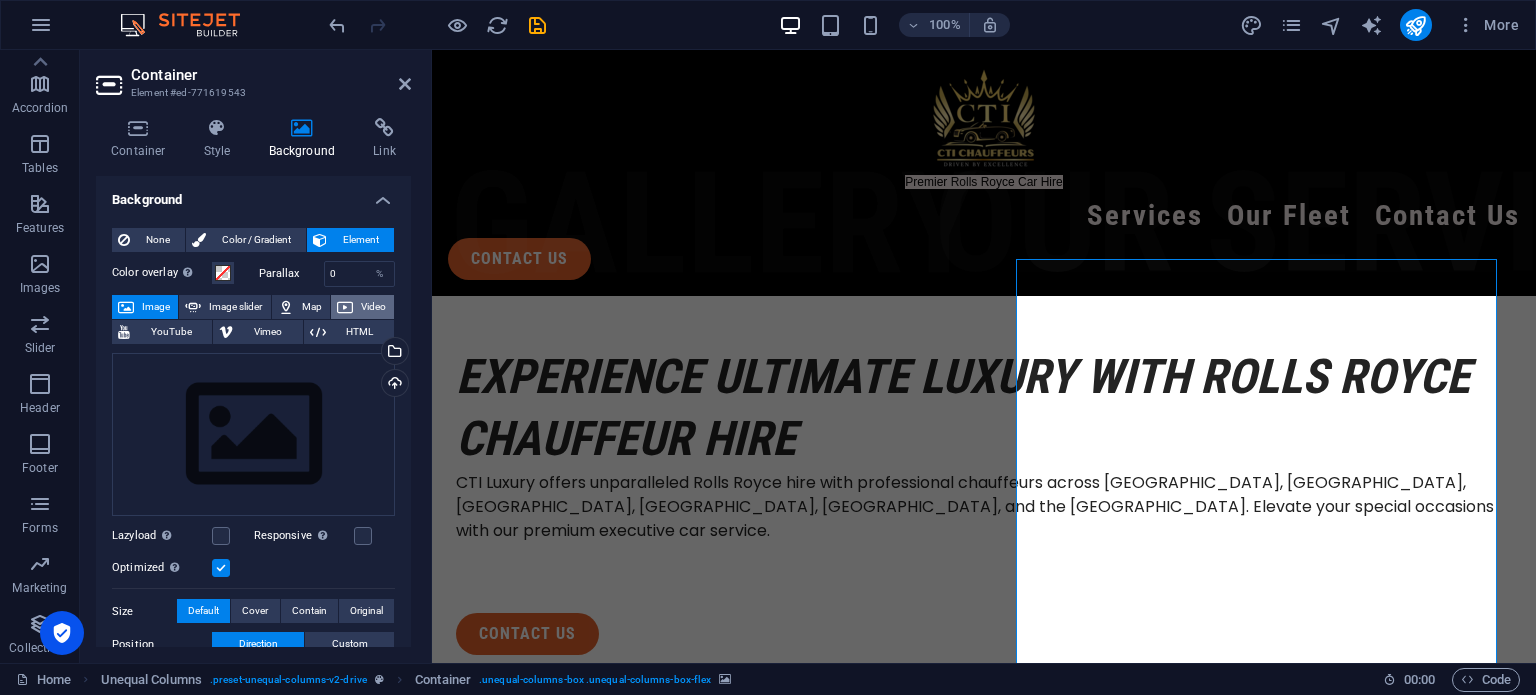 click at bounding box center (345, 307) 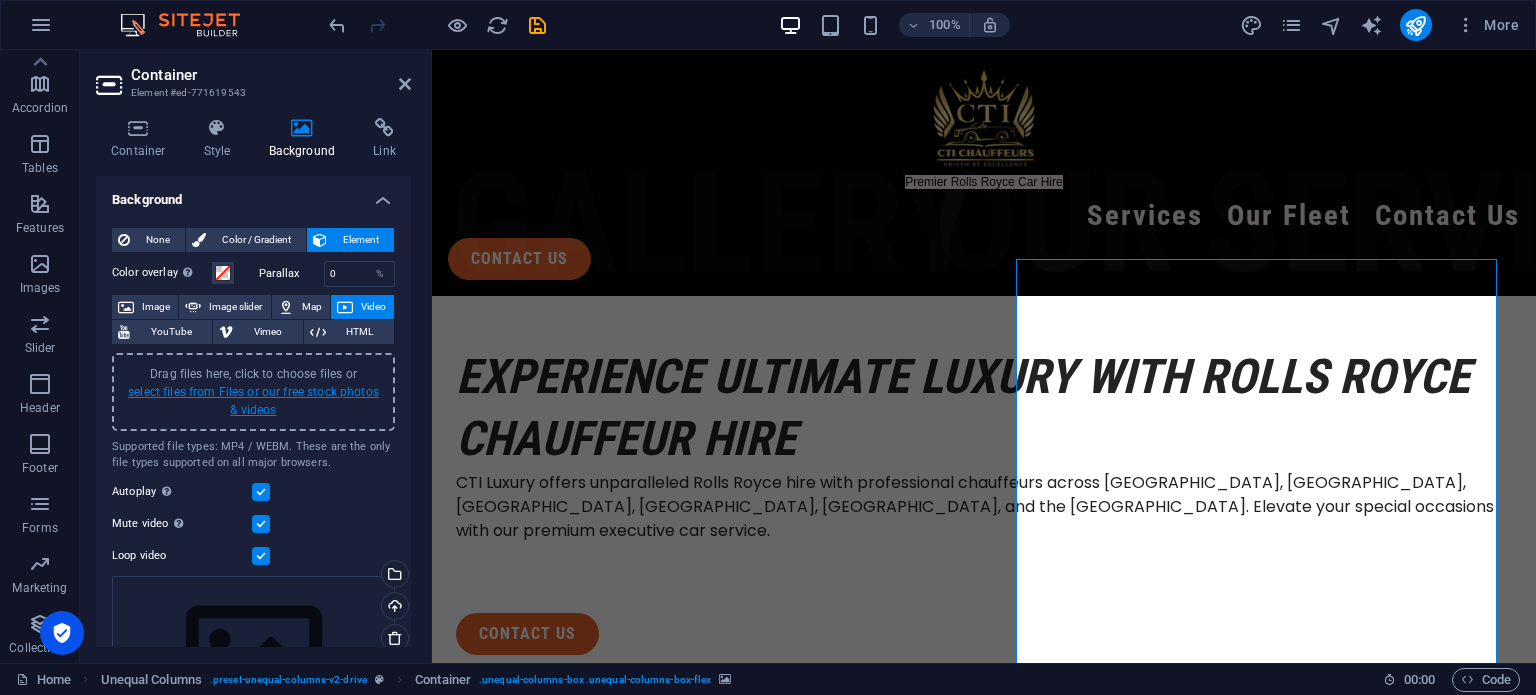 click on "select files from Files or our free stock photos & videos" at bounding box center [253, 401] 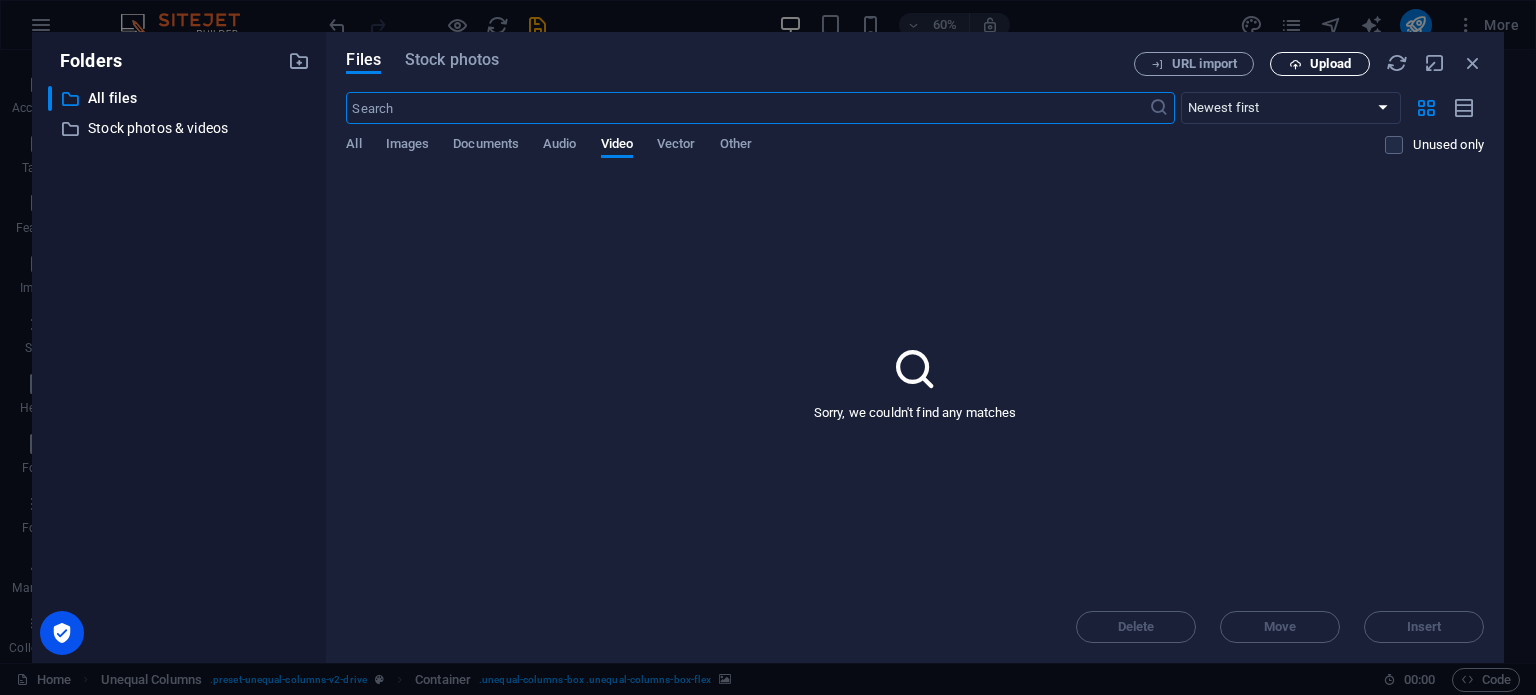 click on "Upload" at bounding box center [1320, 64] 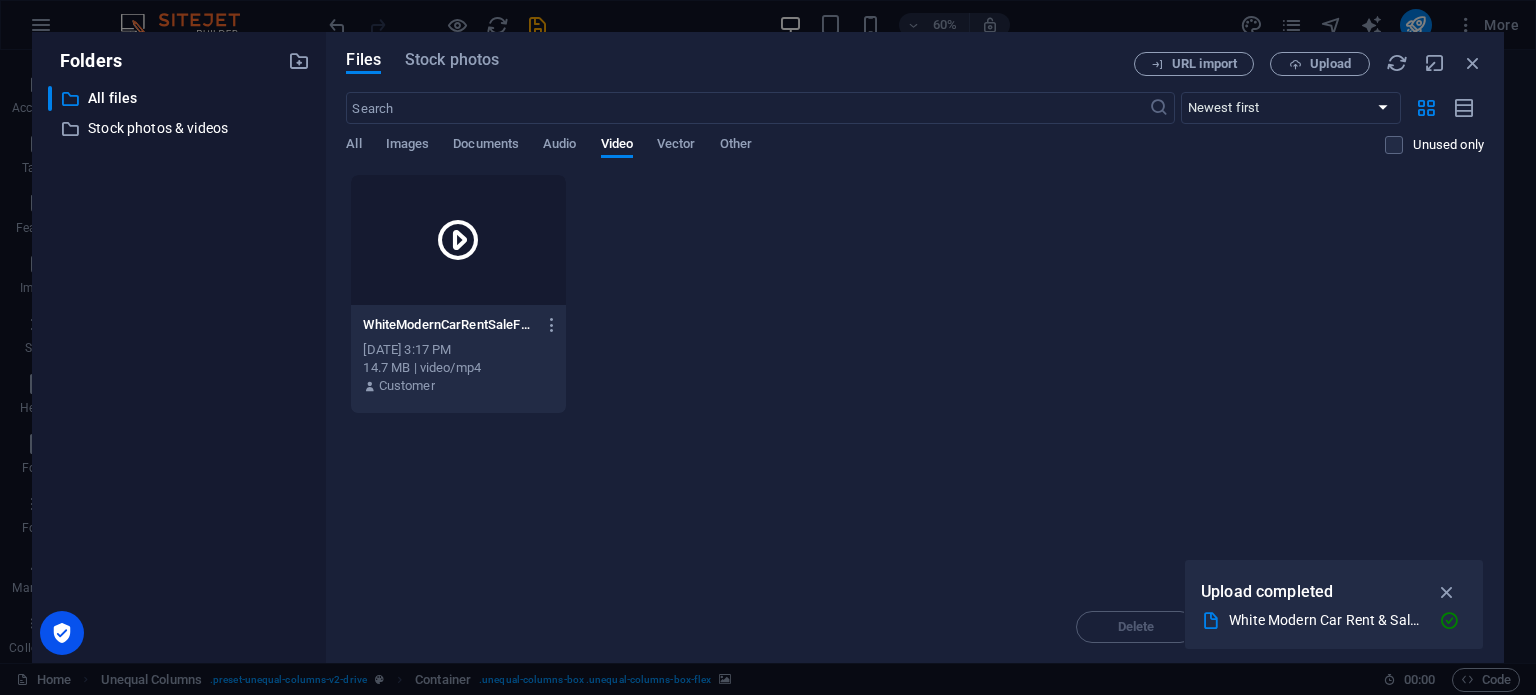 click at bounding box center [458, 240] 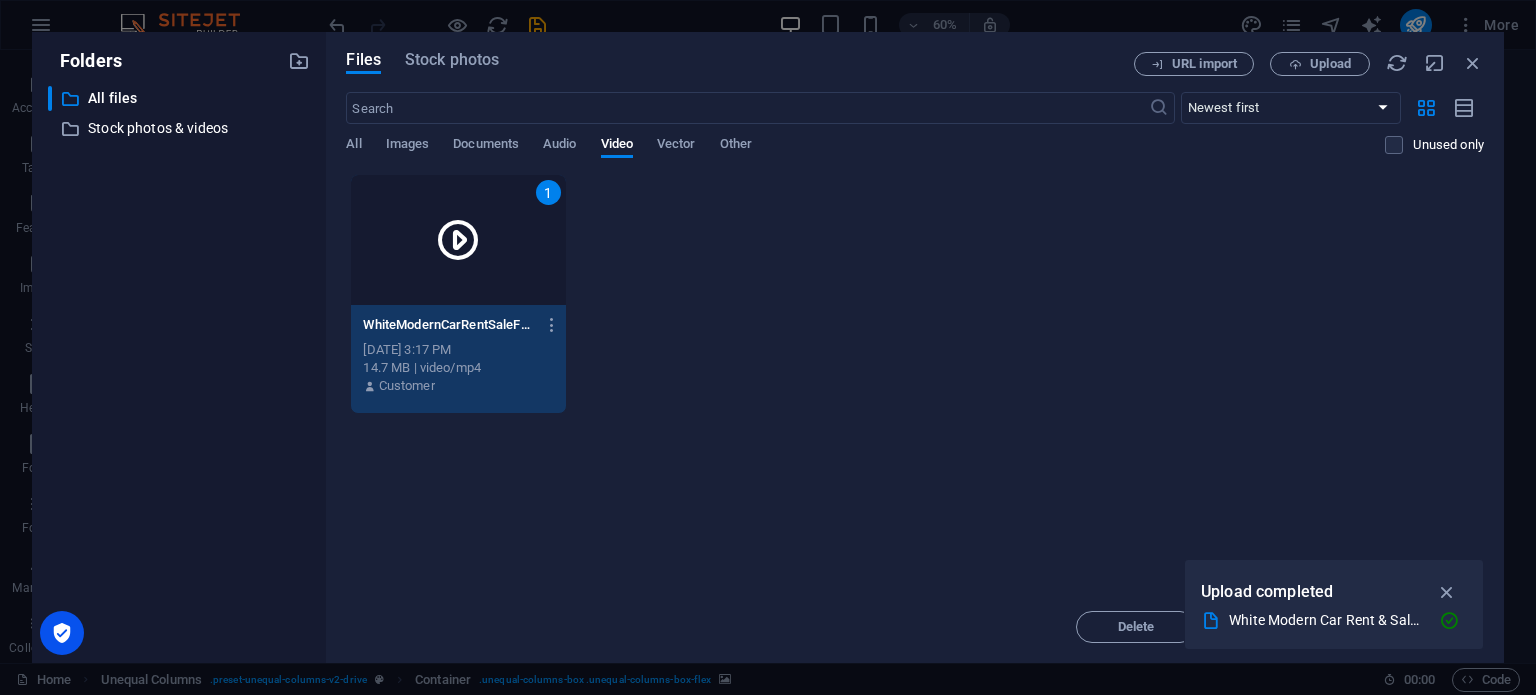 click at bounding box center (458, 240) 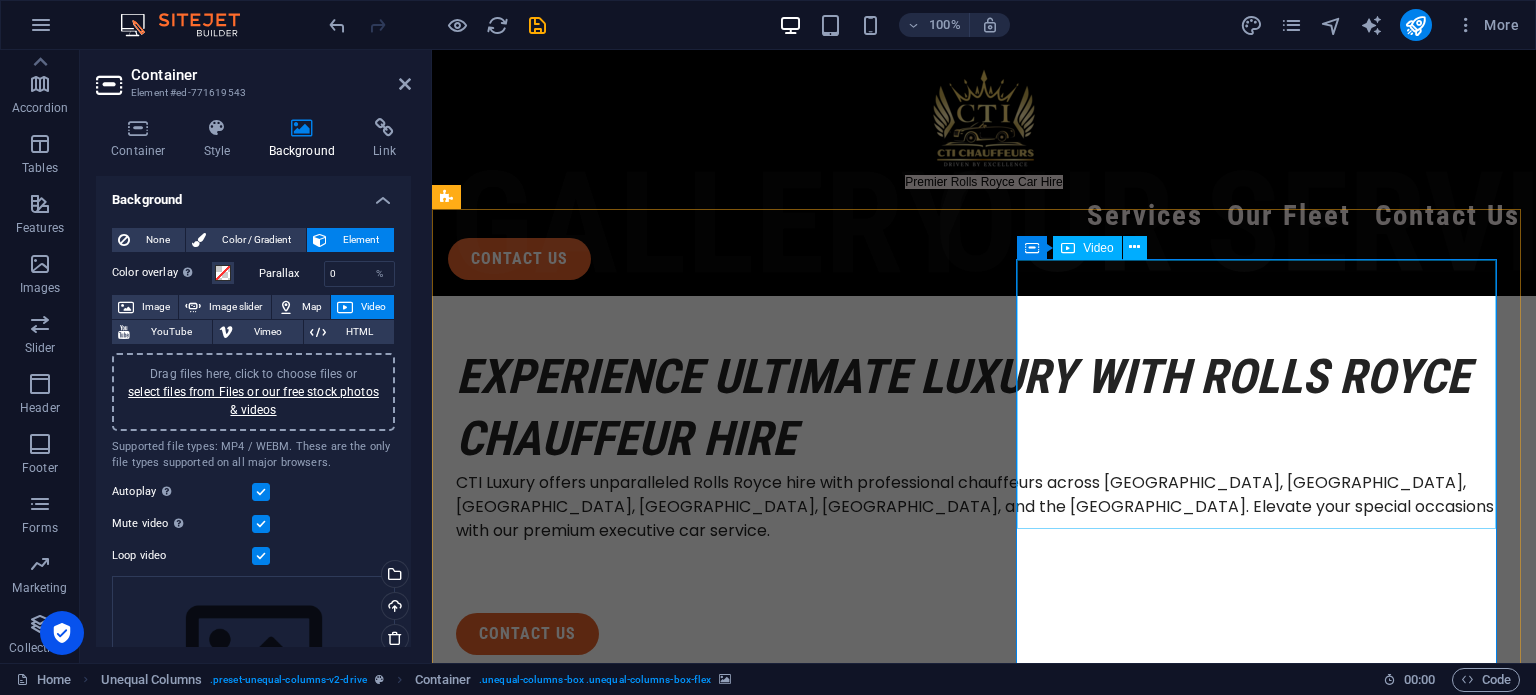 click on "Video" at bounding box center [1098, 248] 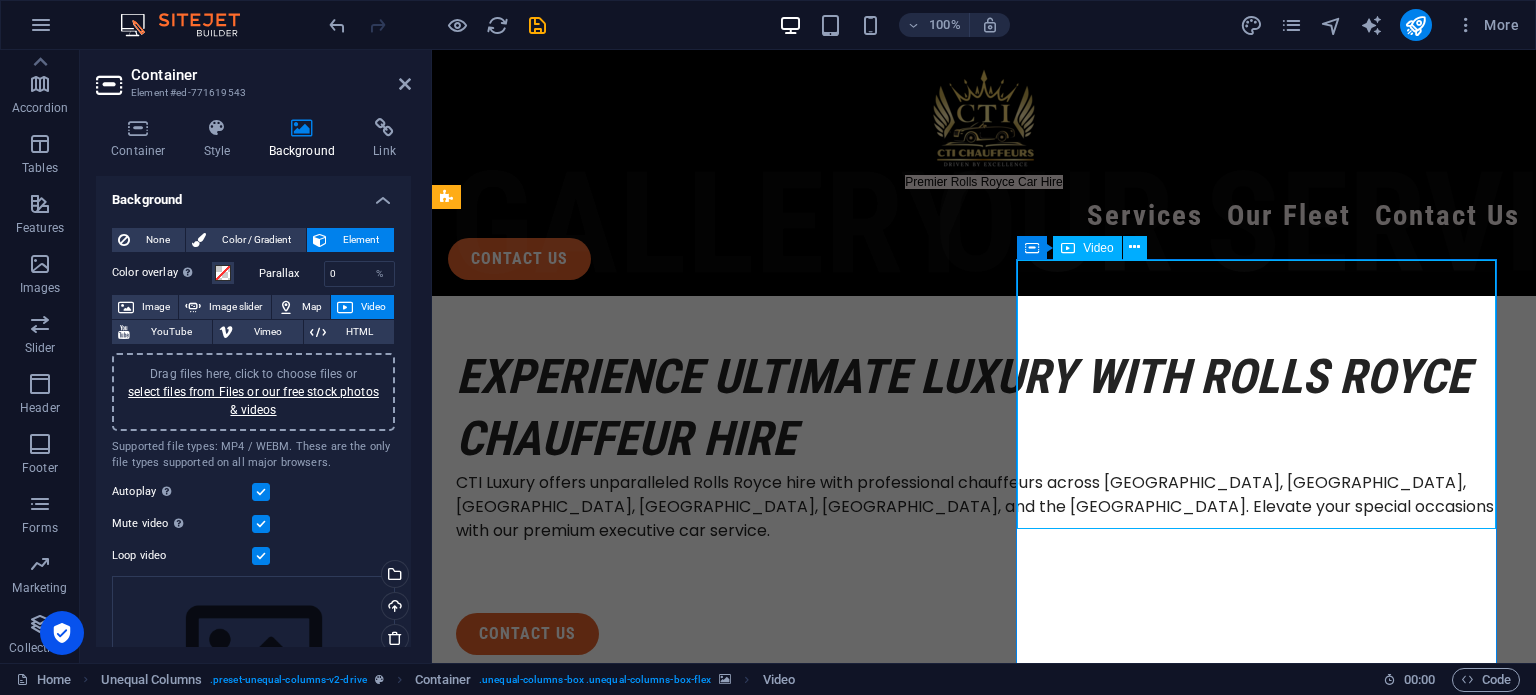 click on "Video" at bounding box center (1098, 248) 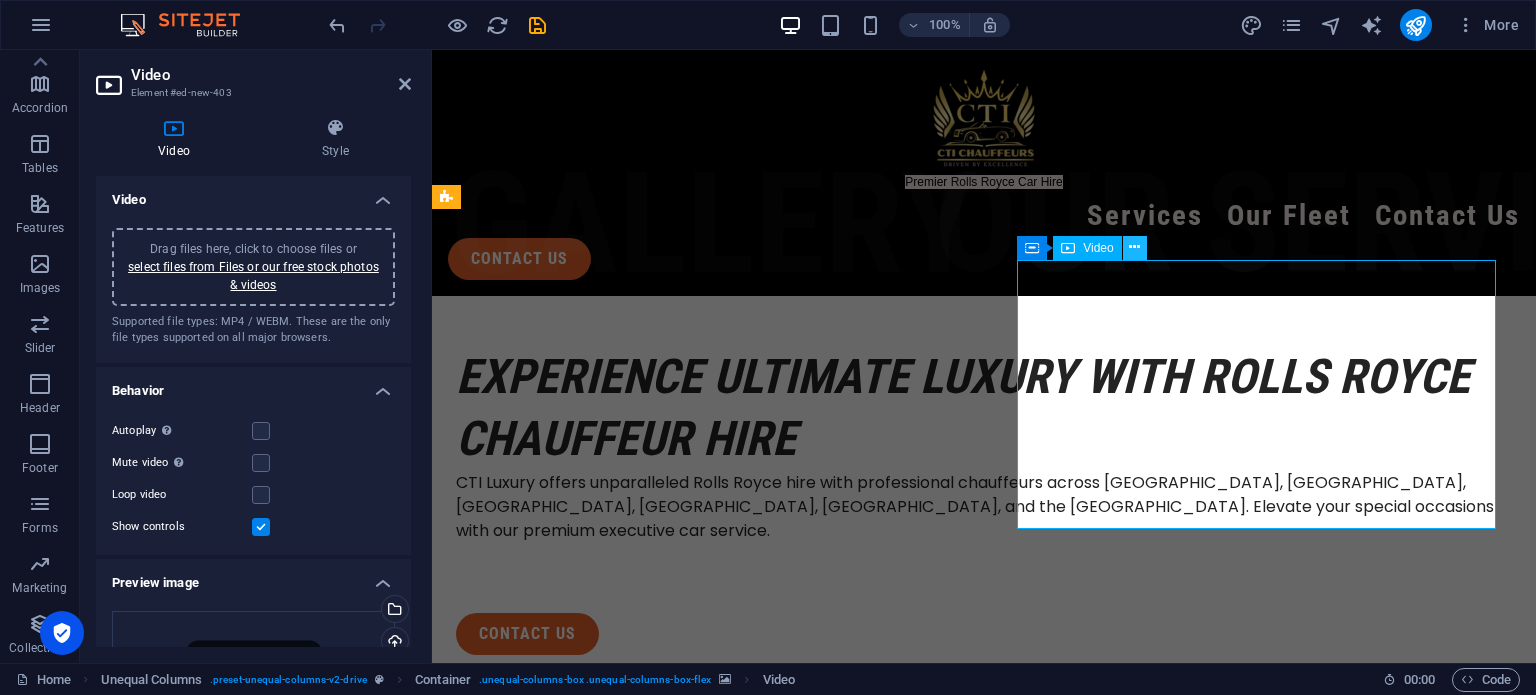 click at bounding box center (1134, 247) 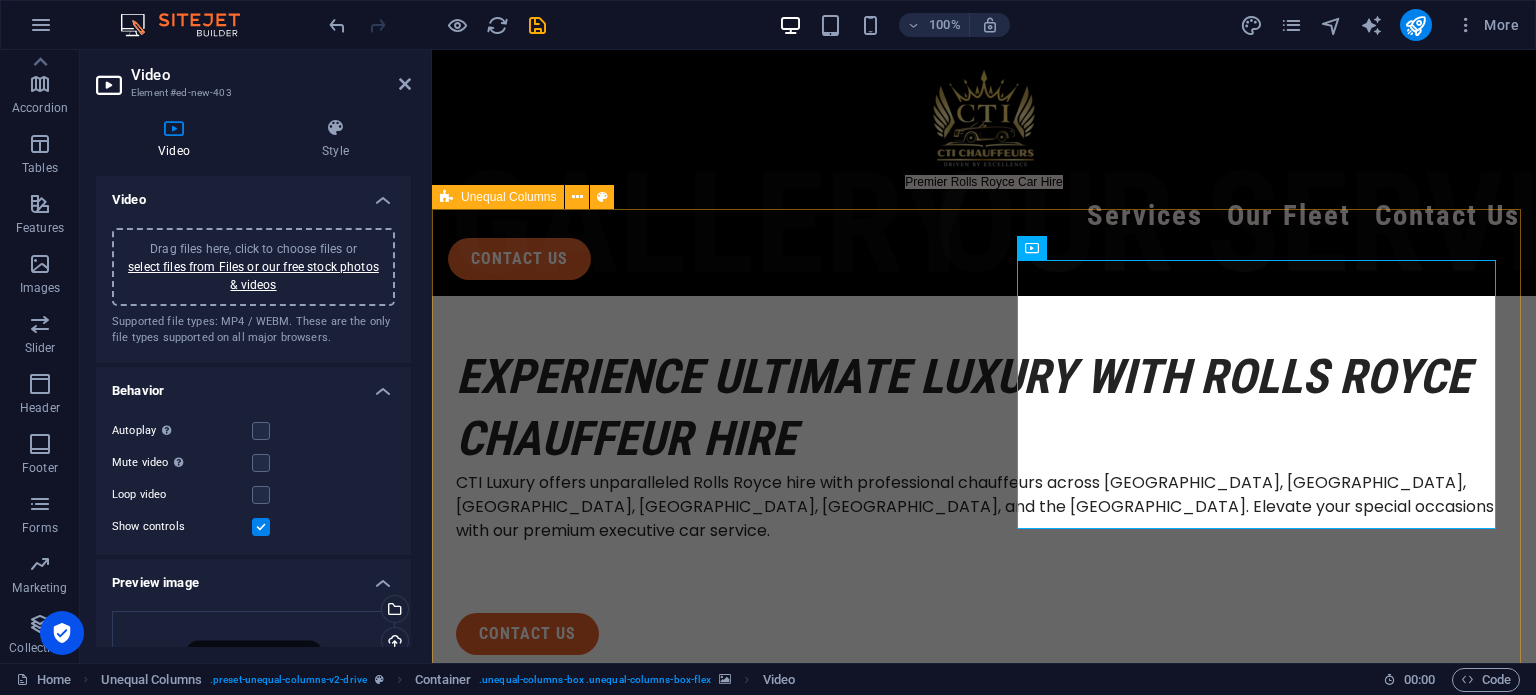 click on "Experience Ultimate Luxury with Rolls Royce Chauffeur Hire CTI Luxury offers unparalleled Rolls Royce hire with professional chauffeurs across [GEOGRAPHIC_DATA], [GEOGRAPHIC_DATA], [GEOGRAPHIC_DATA], [GEOGRAPHIC_DATA], [GEOGRAPHIC_DATA], and the [GEOGRAPHIC_DATA]. Elevate your special occasions with our premium executive car service. contact us" at bounding box center (984, 1564) 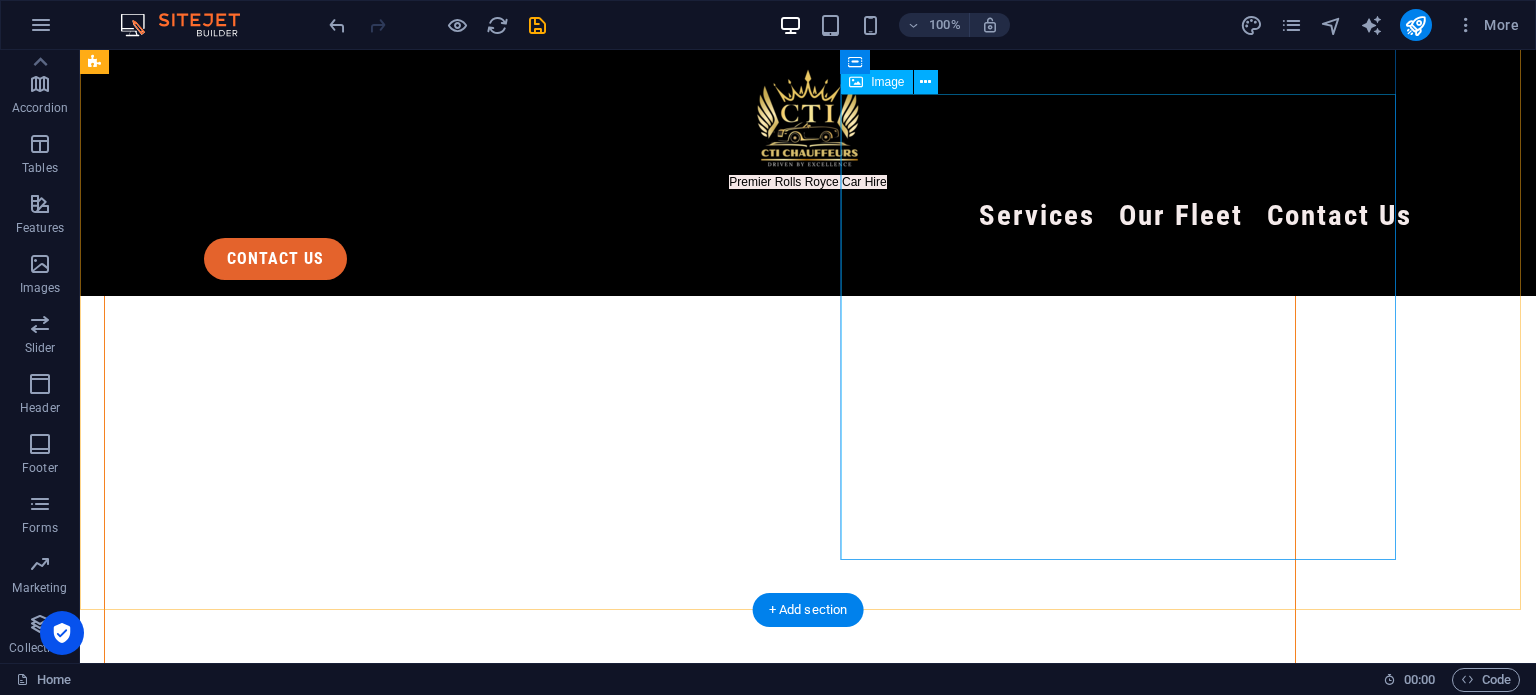 scroll, scrollTop: 0, scrollLeft: 0, axis: both 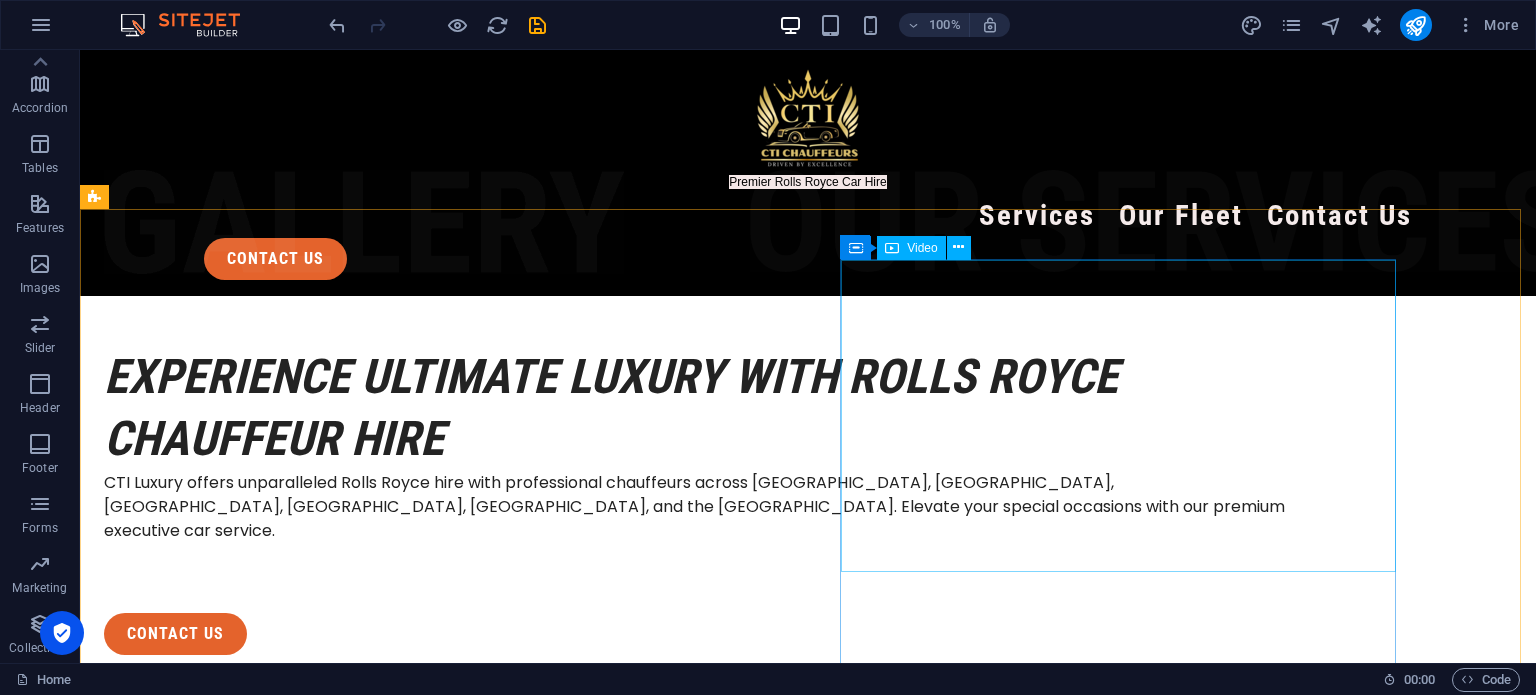 click on "Video" at bounding box center (911, 248) 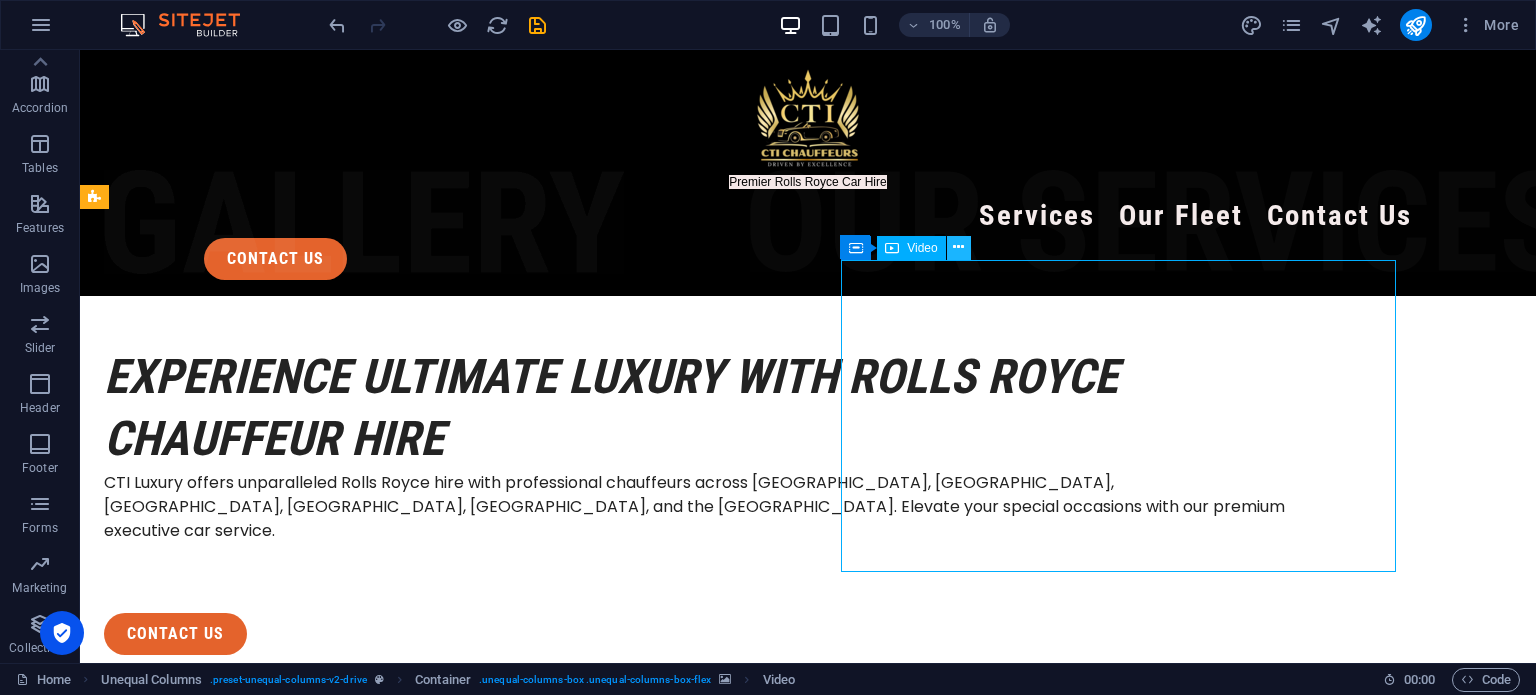 click at bounding box center [958, 247] 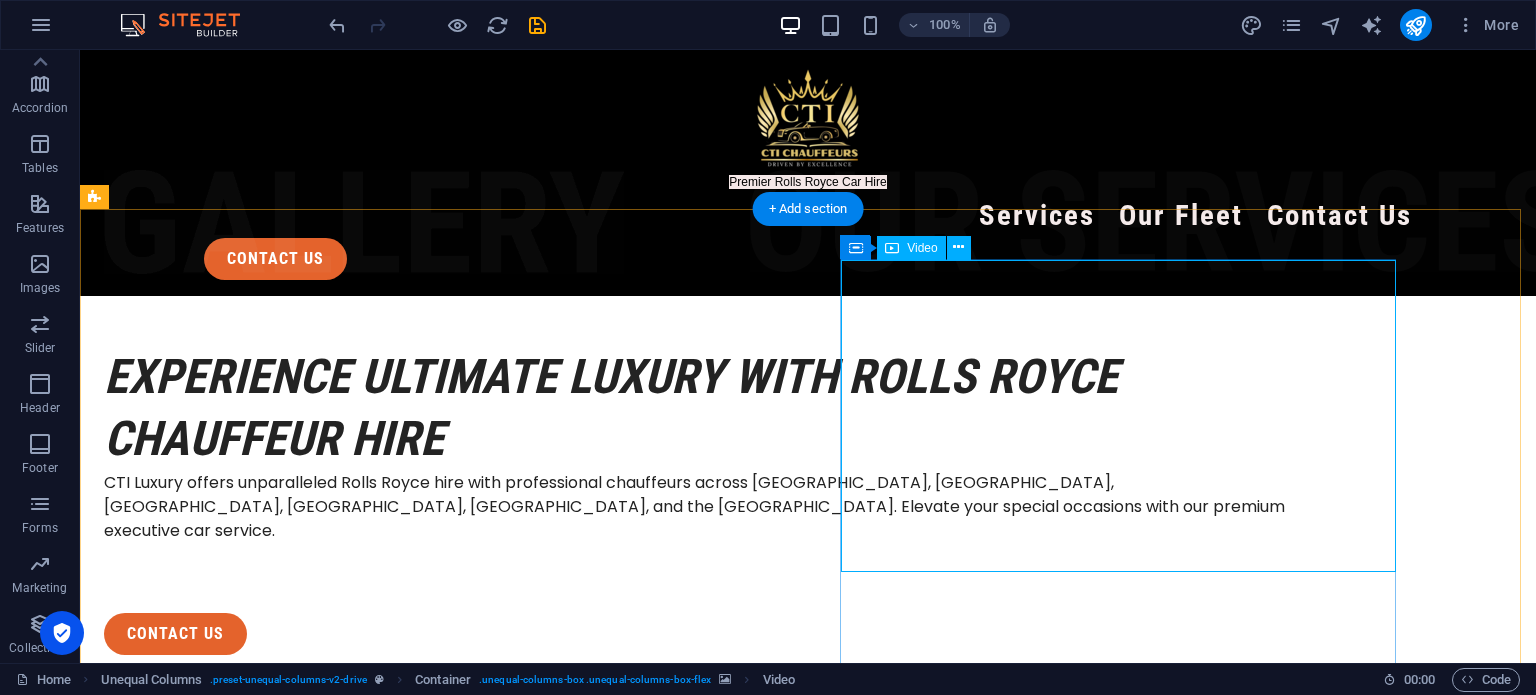 click at bounding box center (700, 1772) 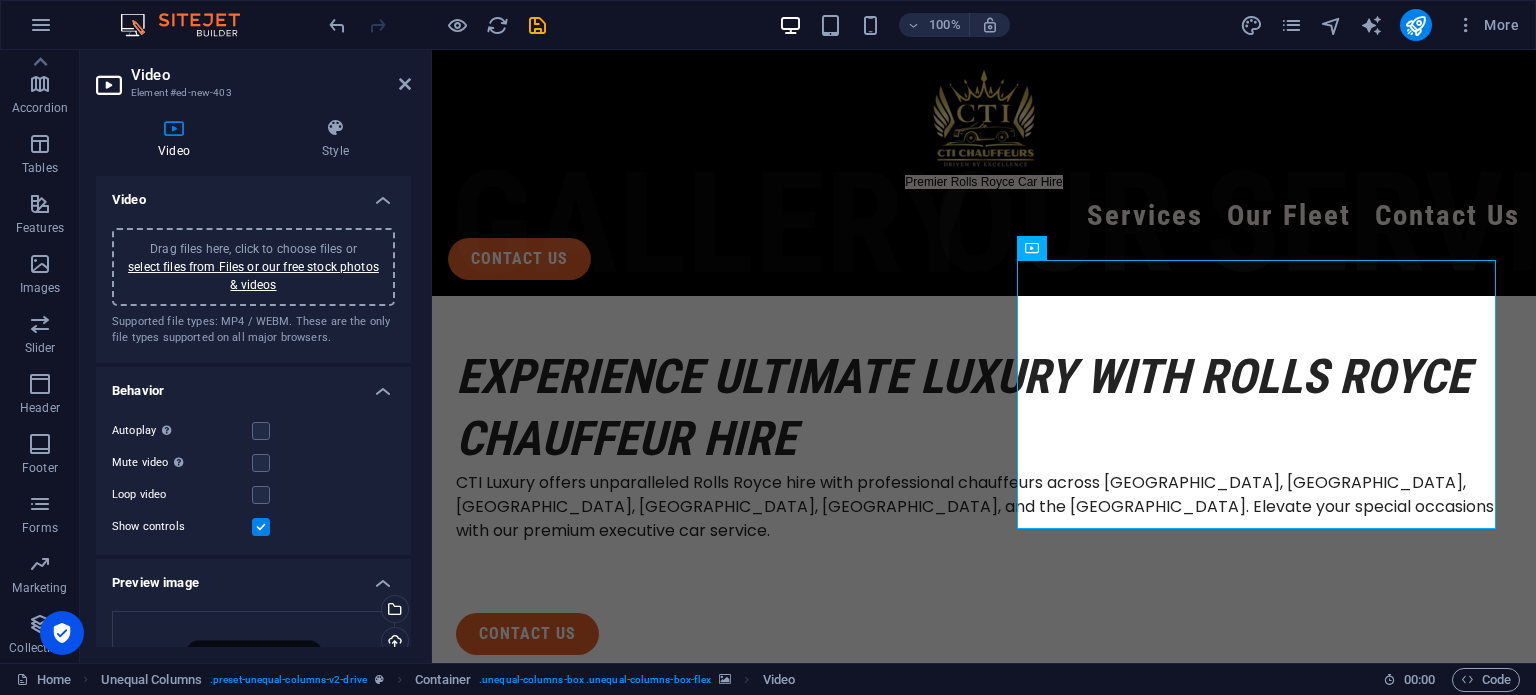 click on "Autoplay Autoplay is only available if muted is checked" at bounding box center [253, 431] 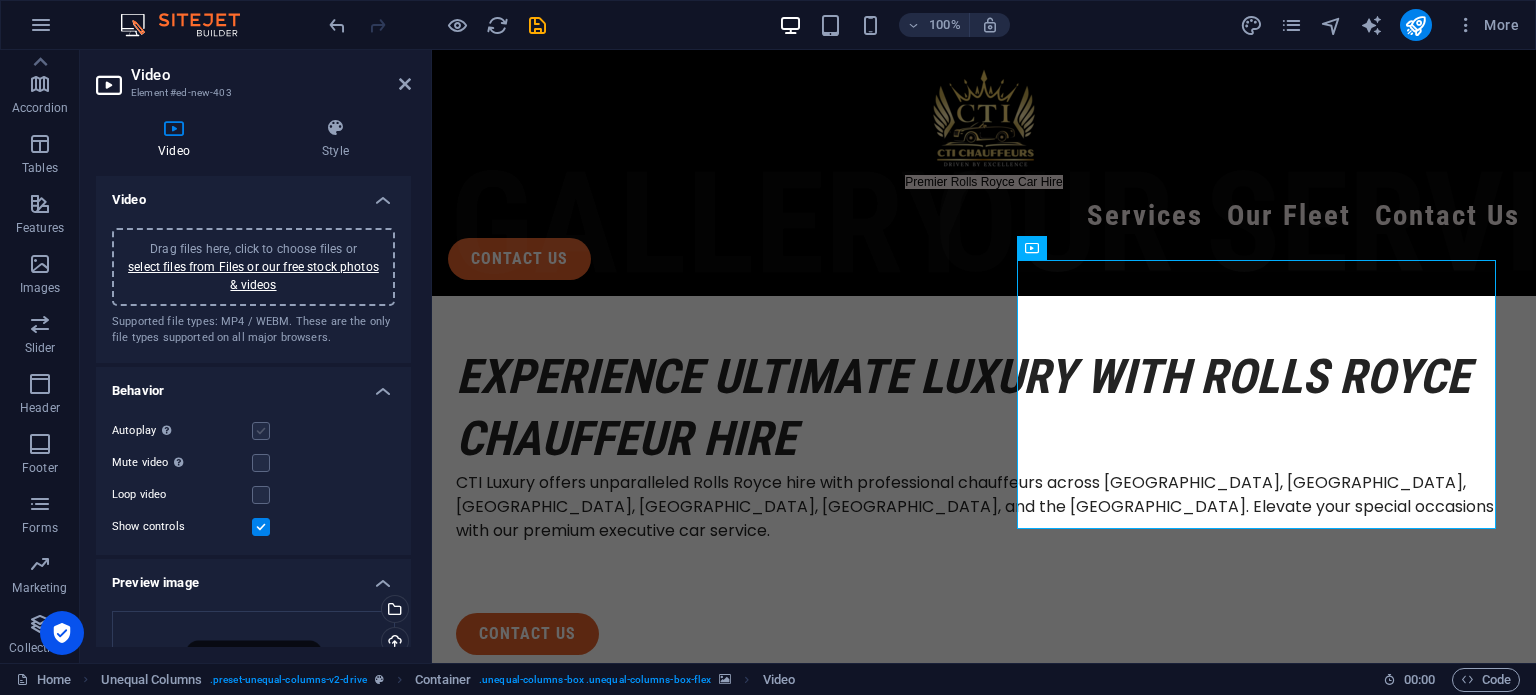 click at bounding box center [261, 431] 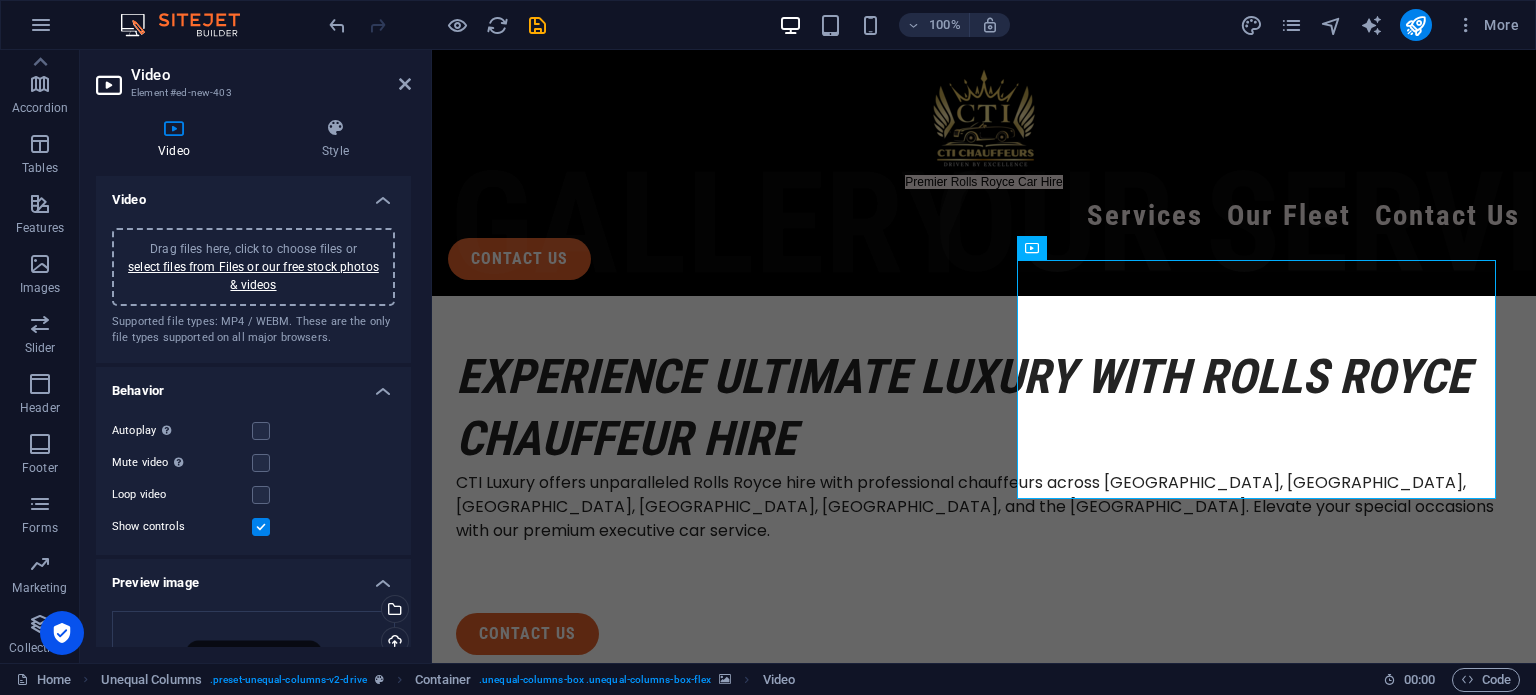 click at bounding box center (261, 527) 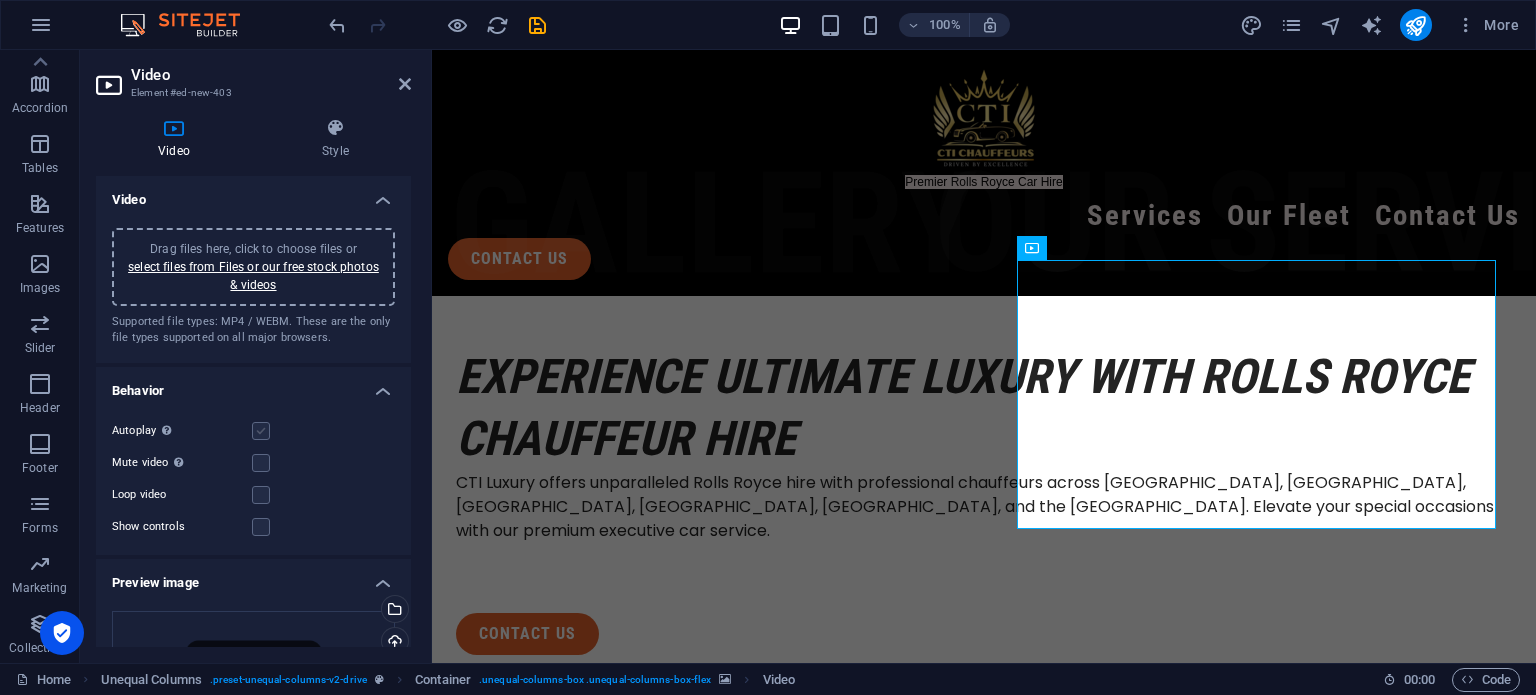 click at bounding box center (261, 431) 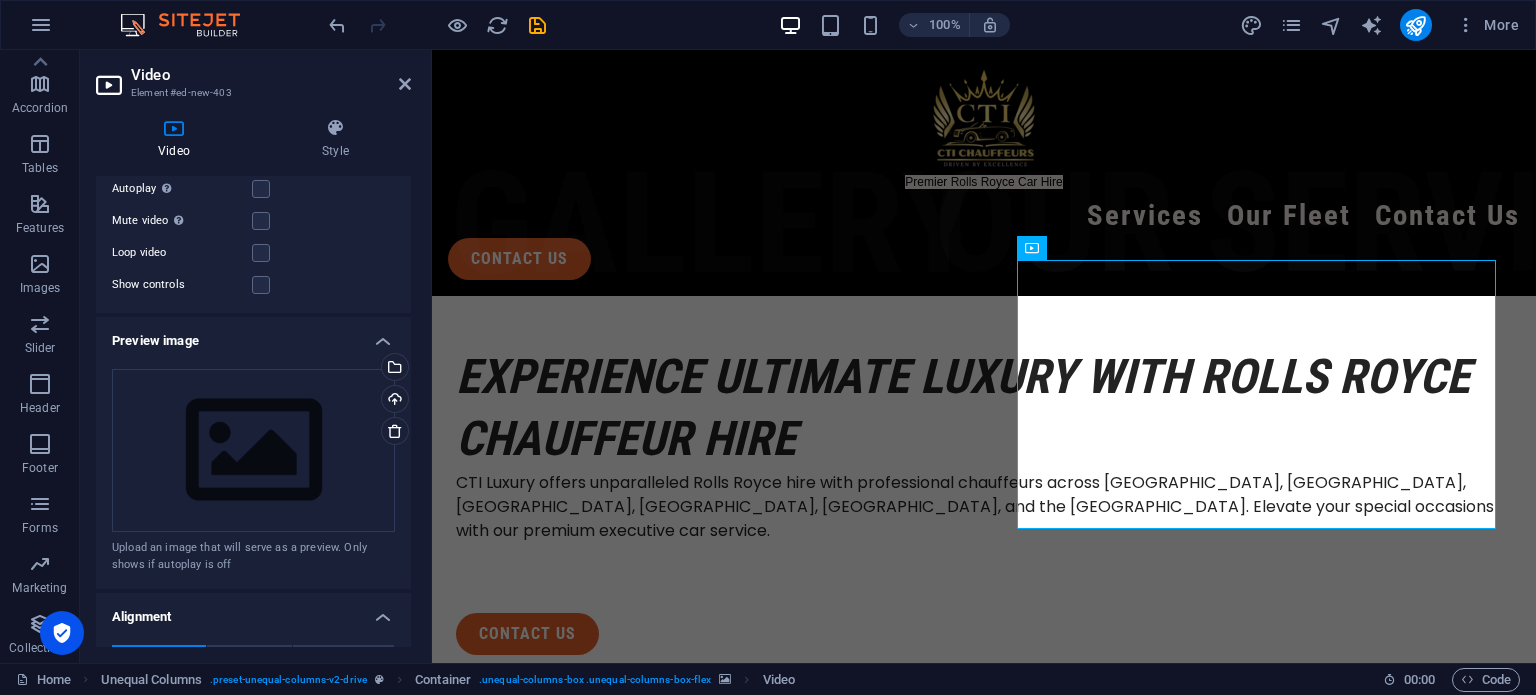 scroll, scrollTop: 300, scrollLeft: 0, axis: vertical 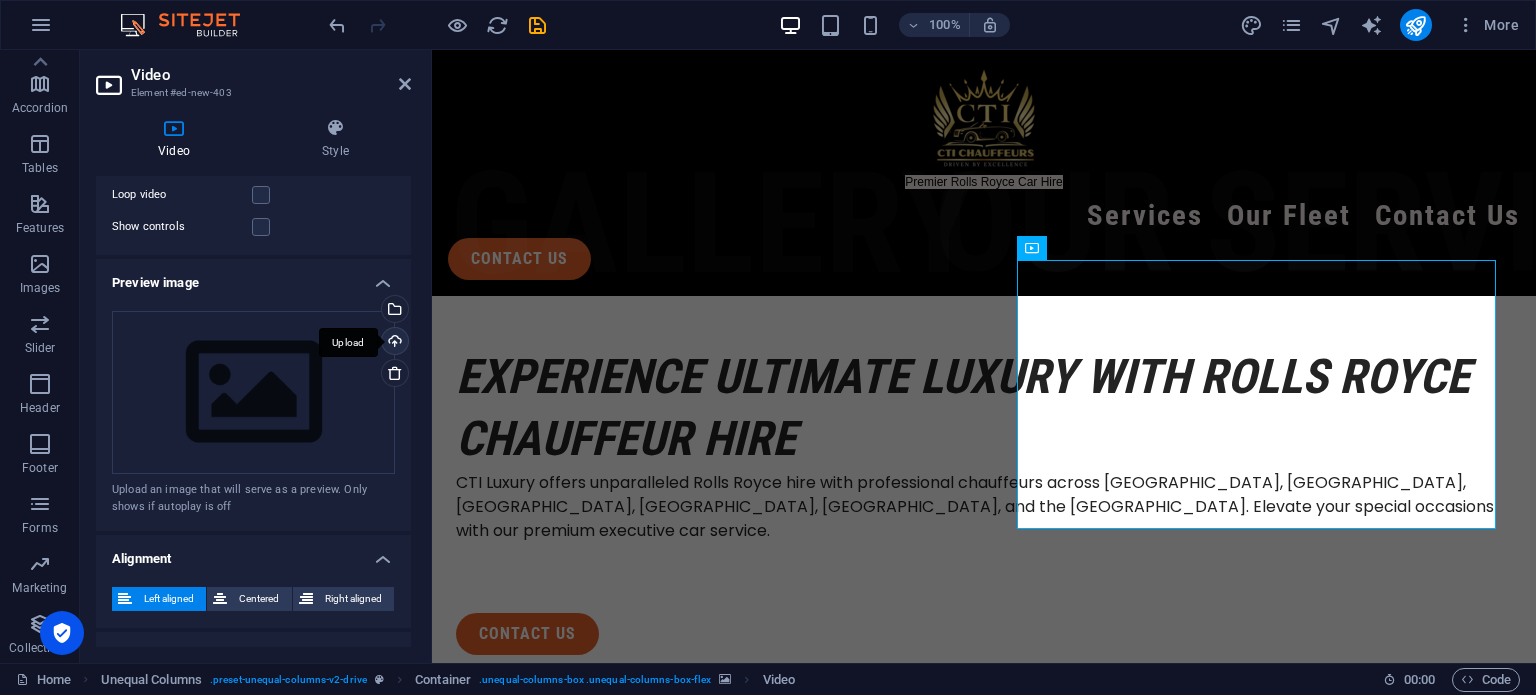 click on "Upload" at bounding box center [393, 343] 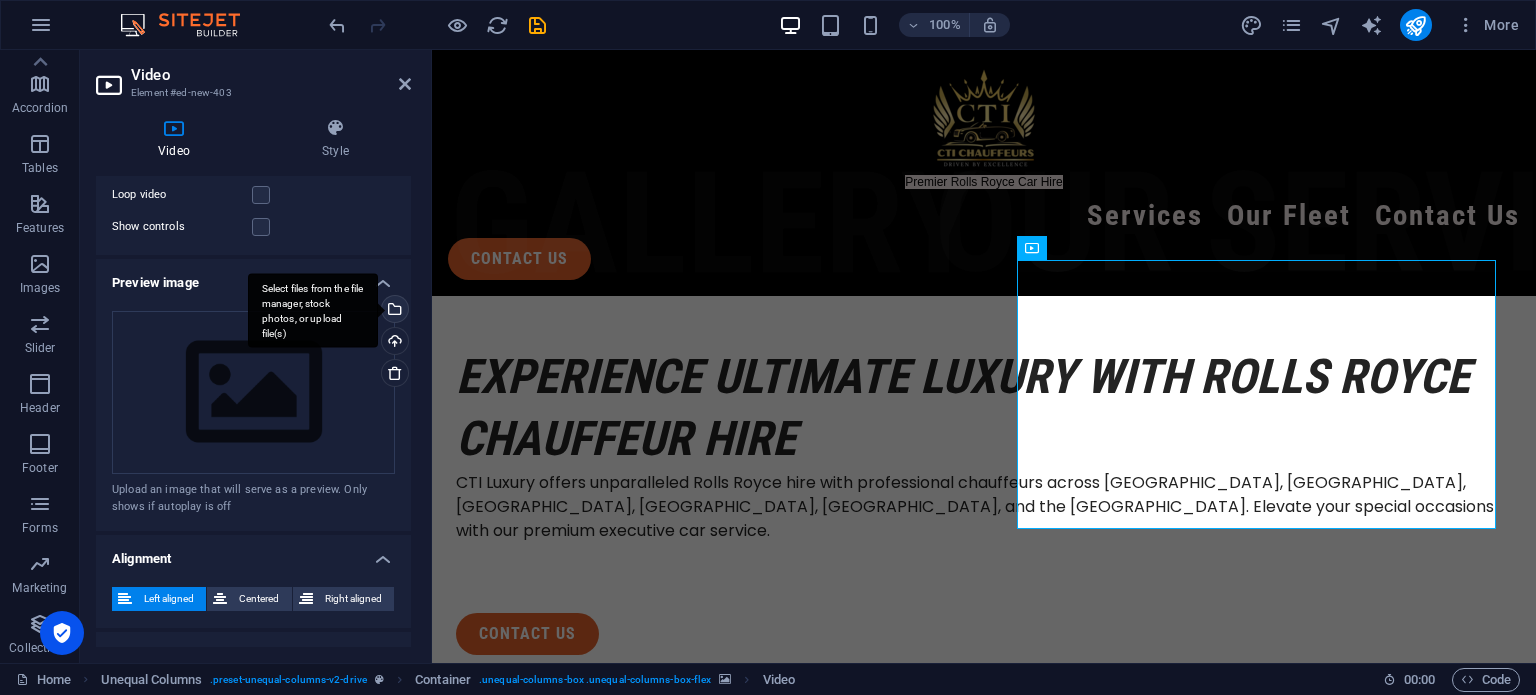 click on "Select files from the file manager, stock photos, or upload file(s)" at bounding box center [393, 311] 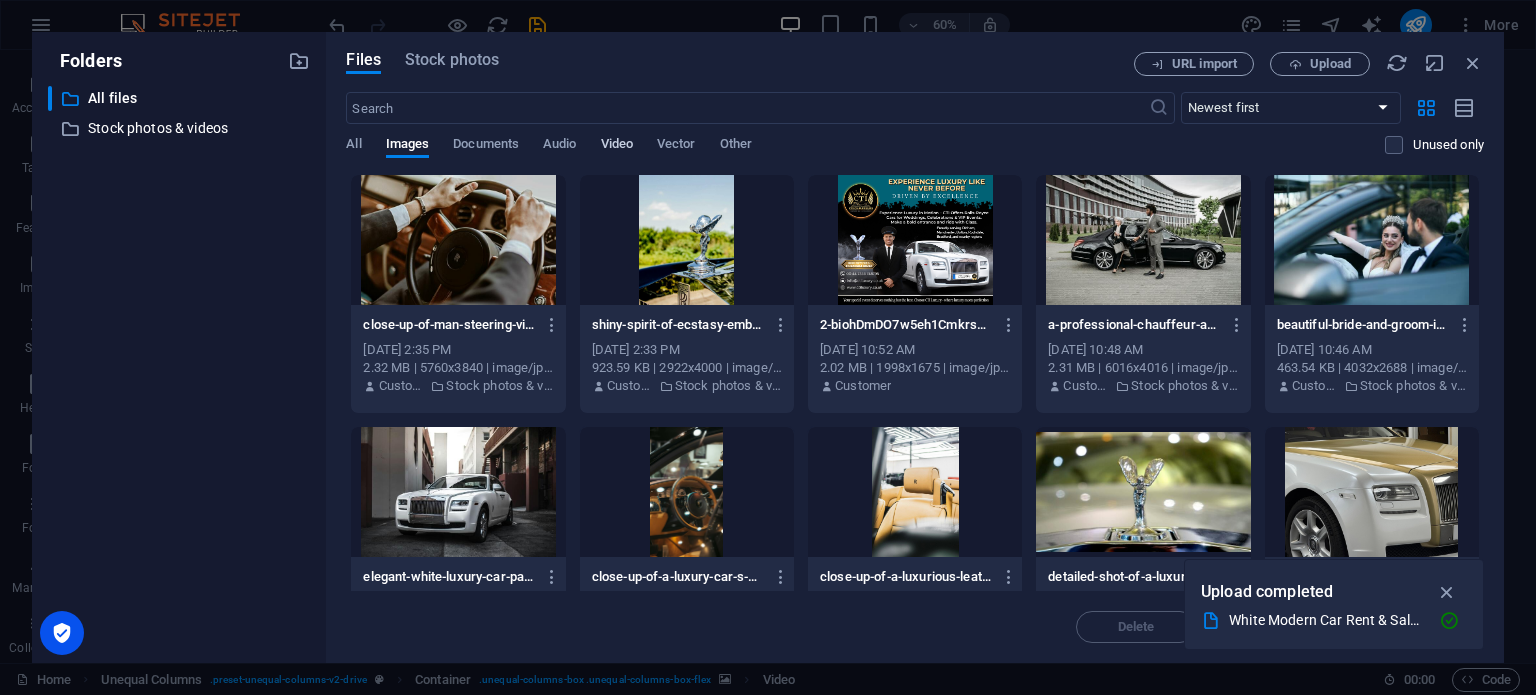 click on "Video" at bounding box center (617, 146) 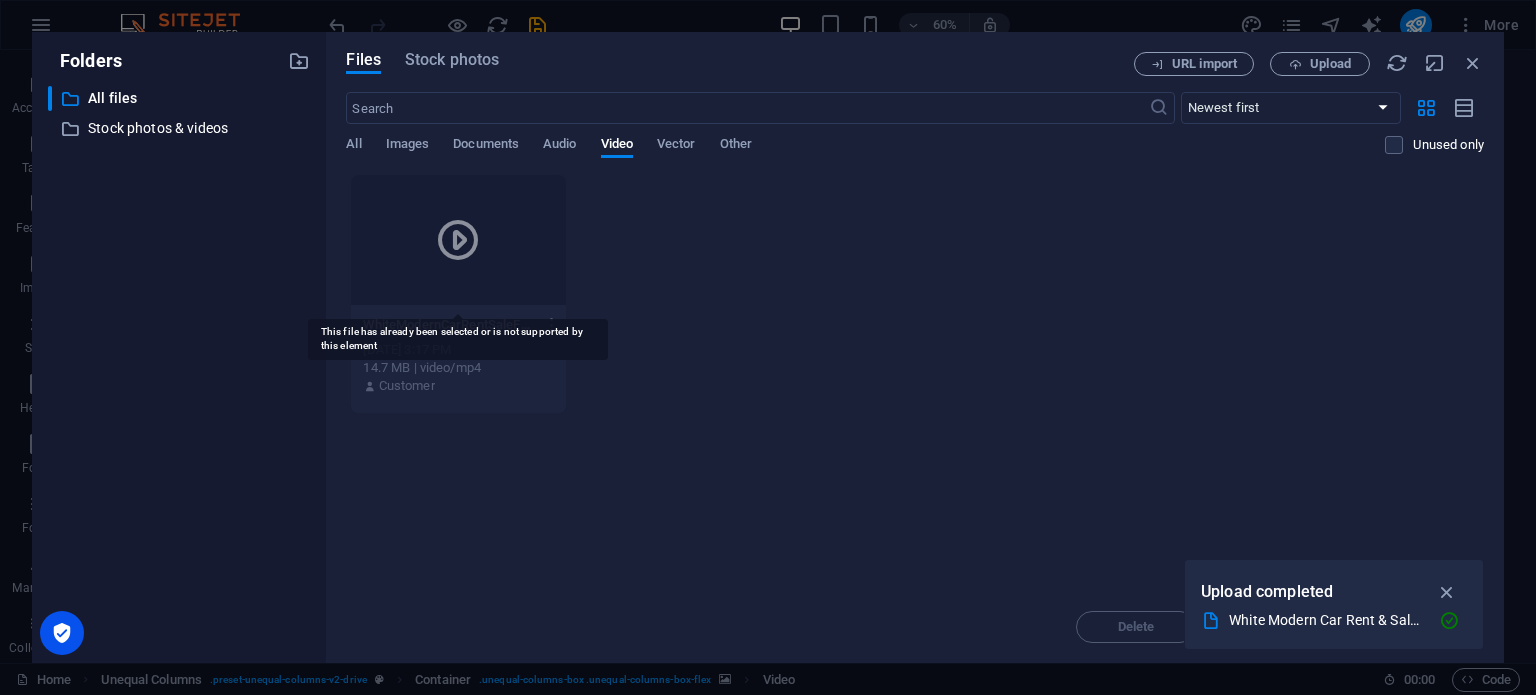 click at bounding box center [458, 240] 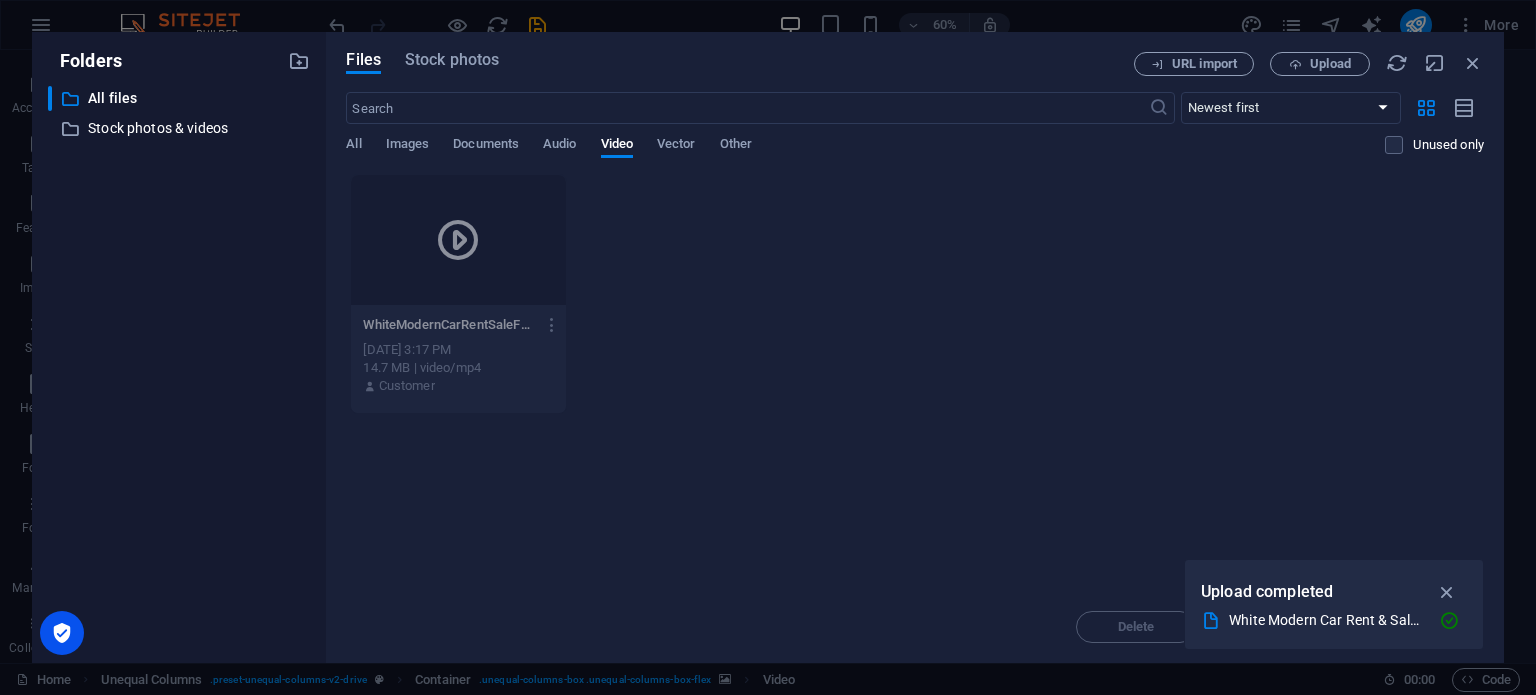 click on "WhiteModernCarRentSaleFacebookVideo-gk9Pf73O99T4nvn9xUTKOA.mp4 WhiteModernCarRentSaleFacebookVideo-gk9Pf73O99T4nvn9xUTKOA.mp4 [DATE] 3:17 PM 14.7 MB | video/mp4 Customer" at bounding box center (915, 294) 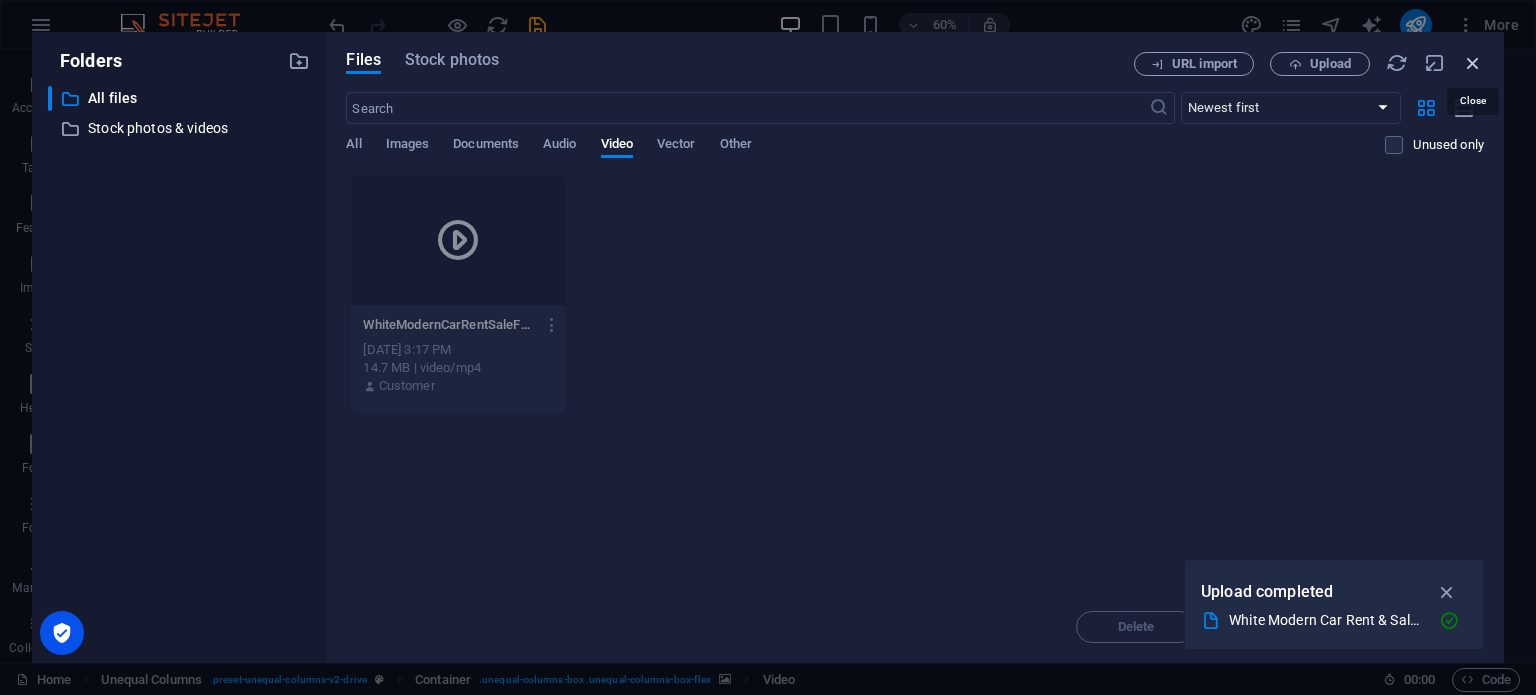 click at bounding box center [1473, 63] 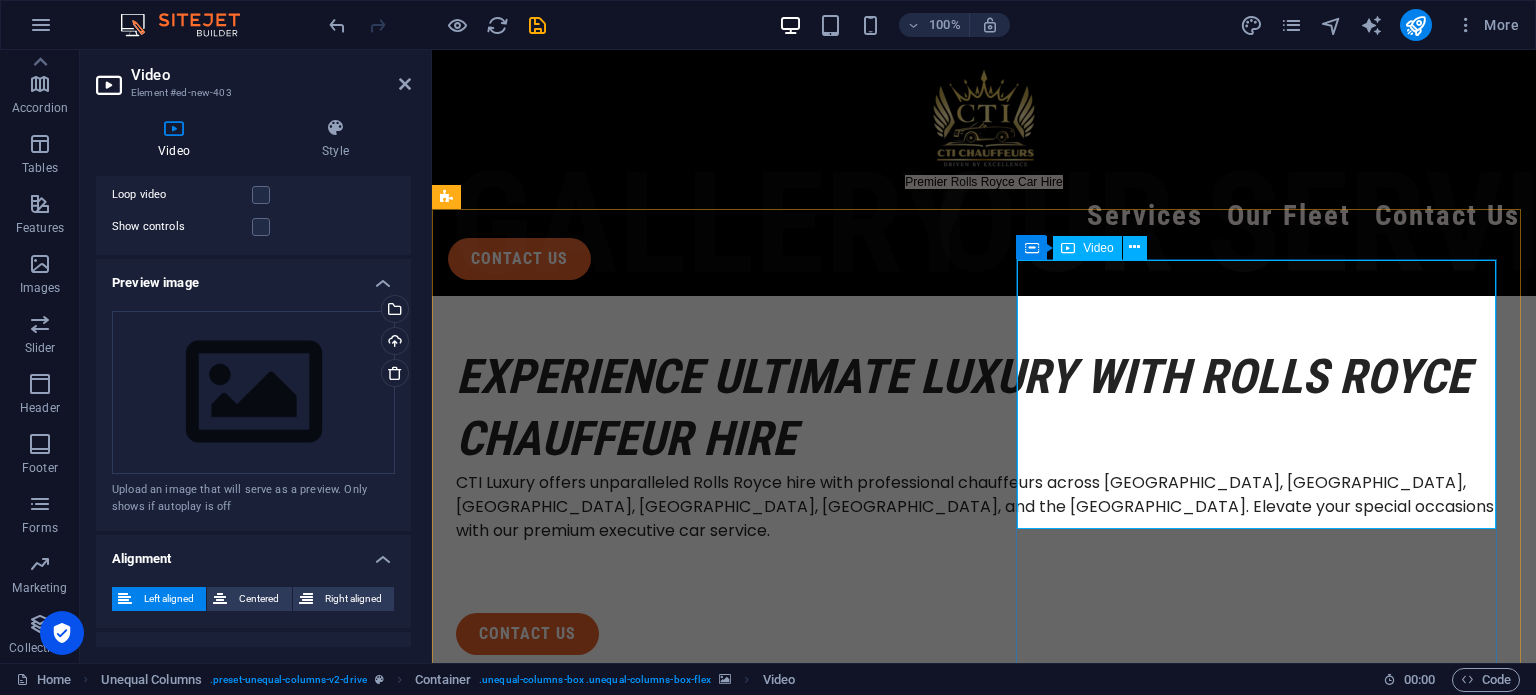 click at bounding box center [984, 1632] 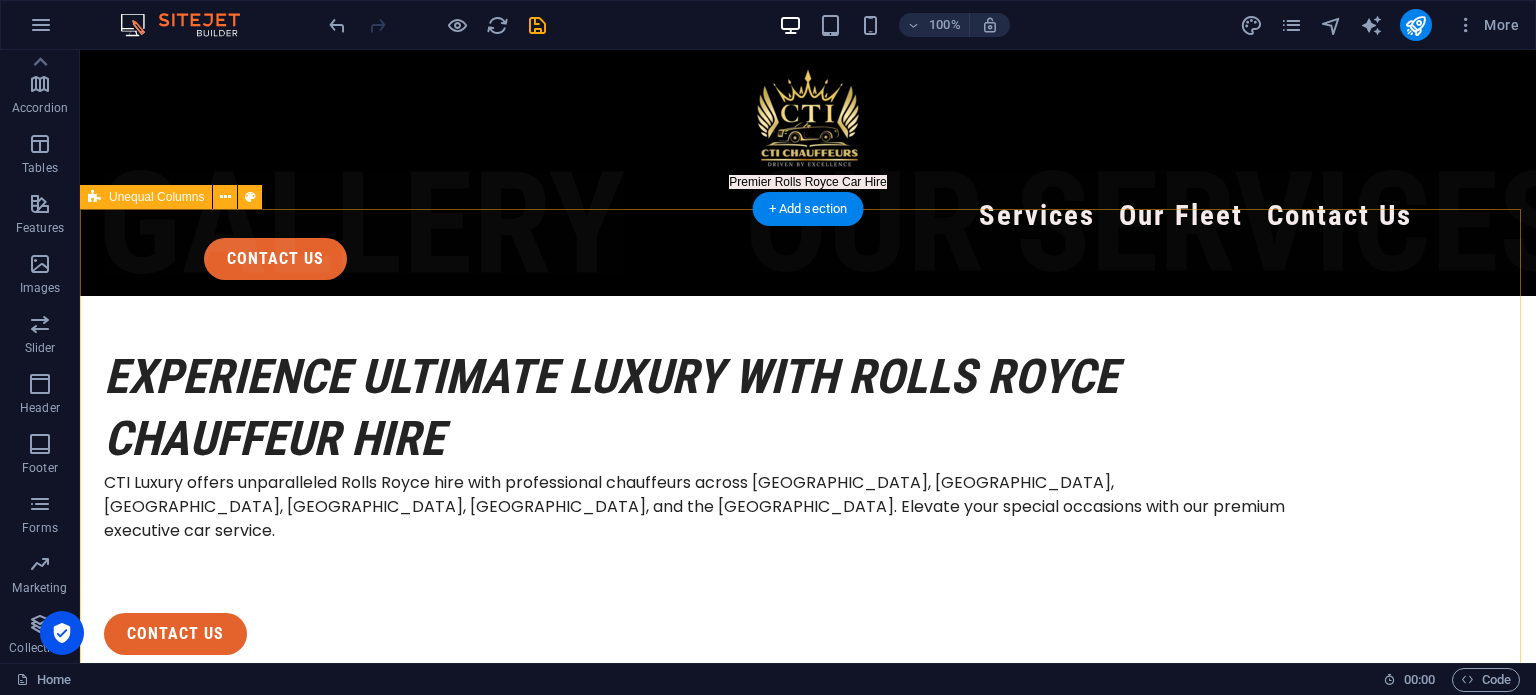 click on "Experience Ultimate Luxury with Rolls Royce Chauffeur Hire CTI Luxury offers unparalleled Rolls Royce hire with professional chauffeurs across [GEOGRAPHIC_DATA], [GEOGRAPHIC_DATA], [GEOGRAPHIC_DATA], [GEOGRAPHIC_DATA], [GEOGRAPHIC_DATA], and the [GEOGRAPHIC_DATA]. Elevate your special occasions with our premium executive car service. contact us" at bounding box center [808, 1254] 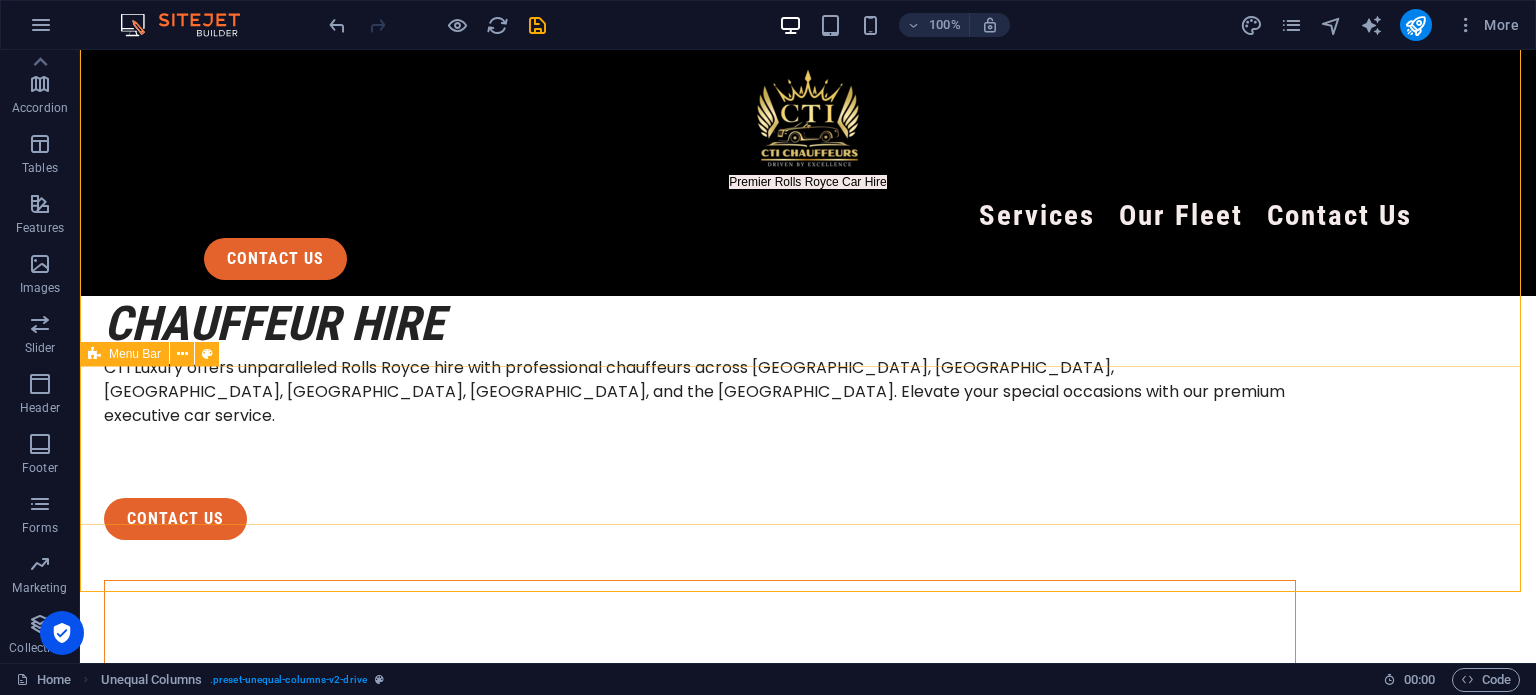 scroll, scrollTop: 0, scrollLeft: 0, axis: both 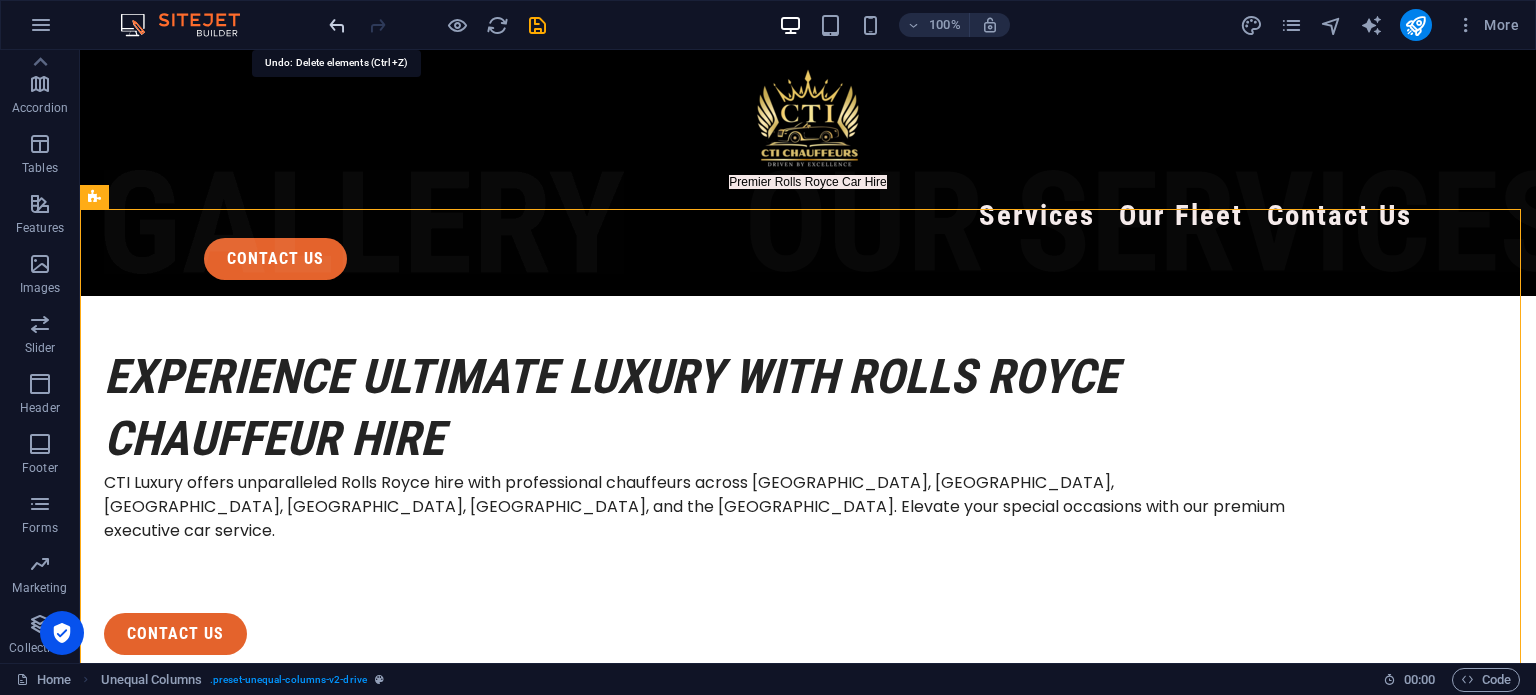 click at bounding box center [337, 25] 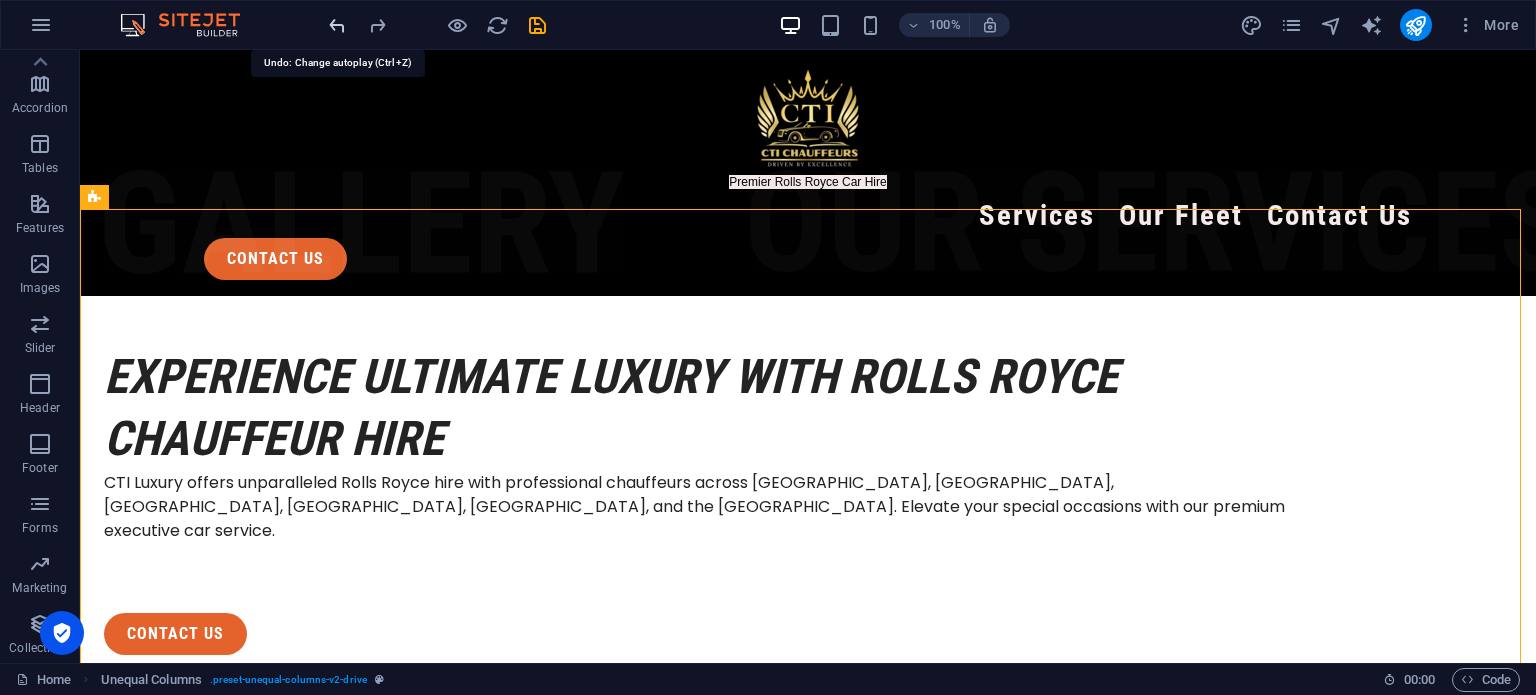 click at bounding box center [337, 25] 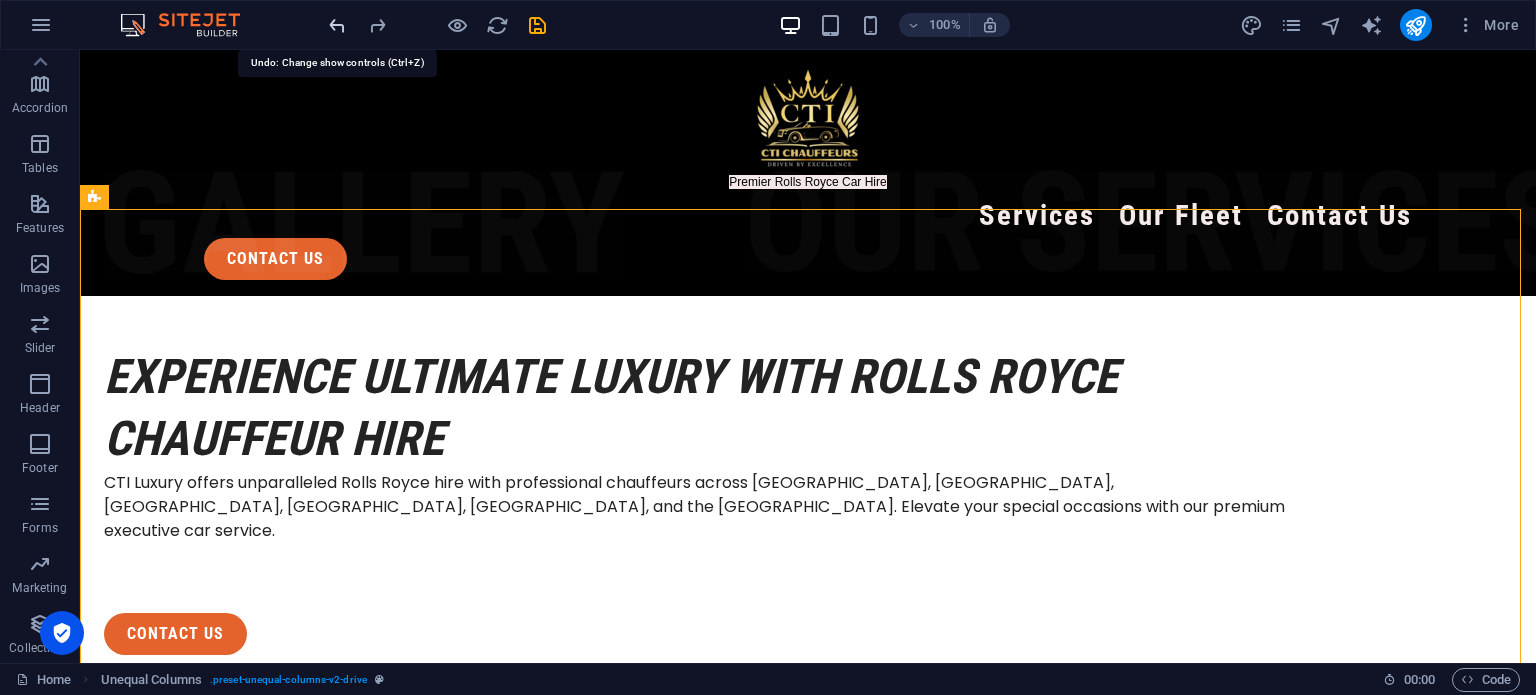 click at bounding box center (337, 25) 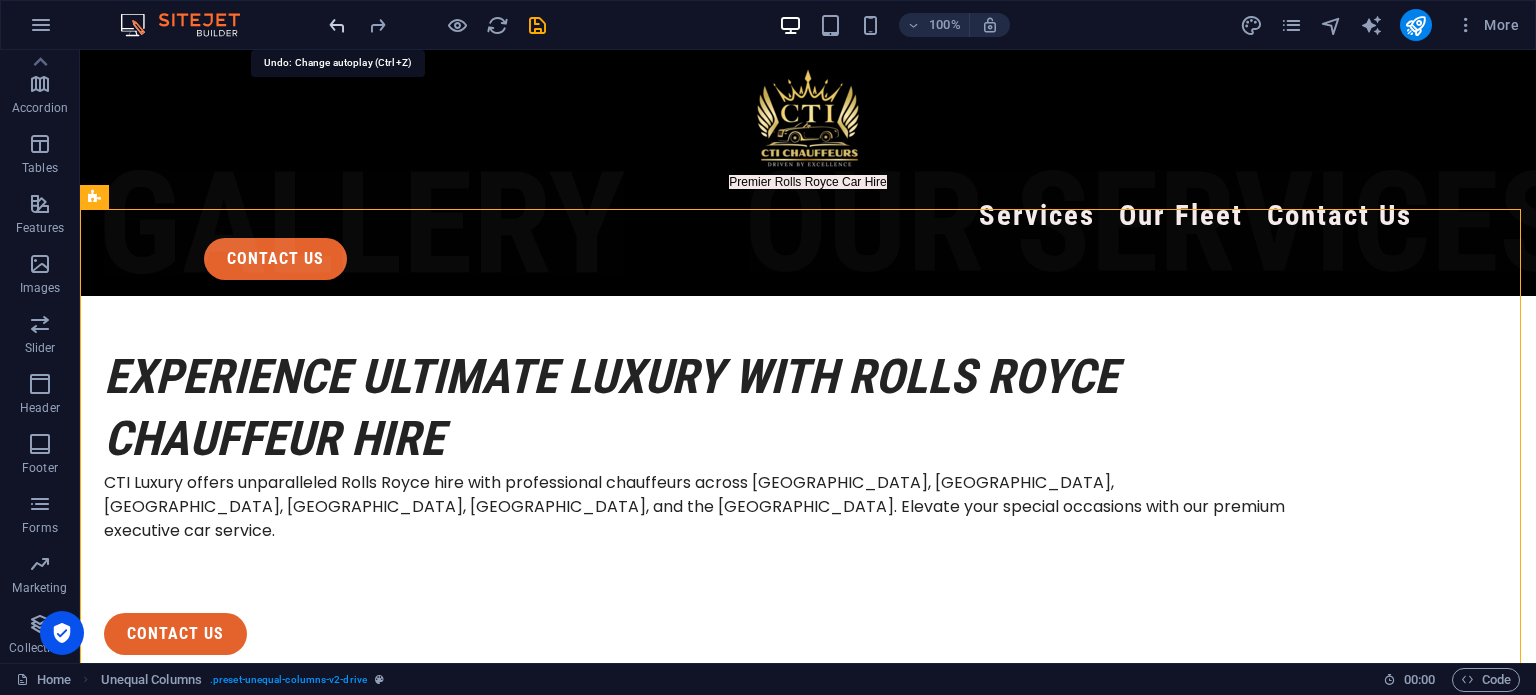 click at bounding box center [337, 25] 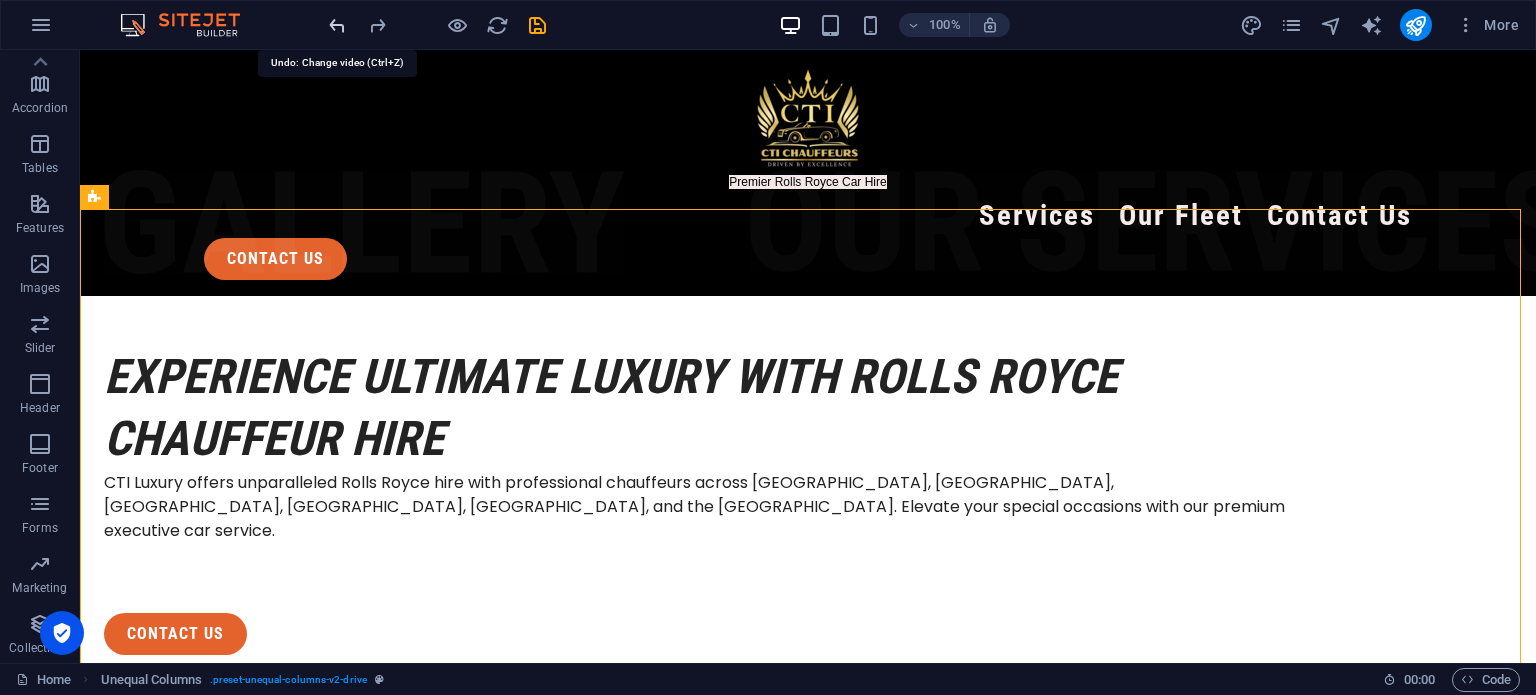 click at bounding box center (337, 25) 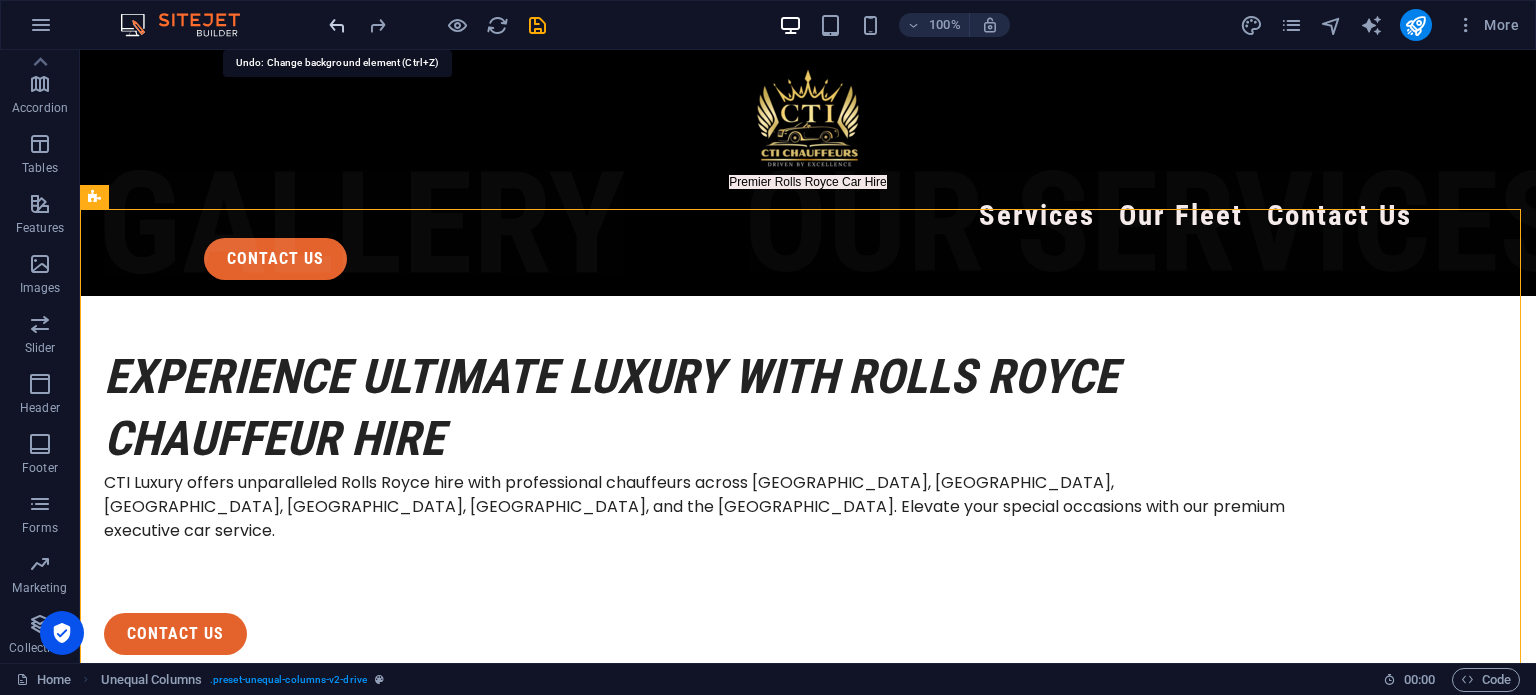 click at bounding box center [337, 25] 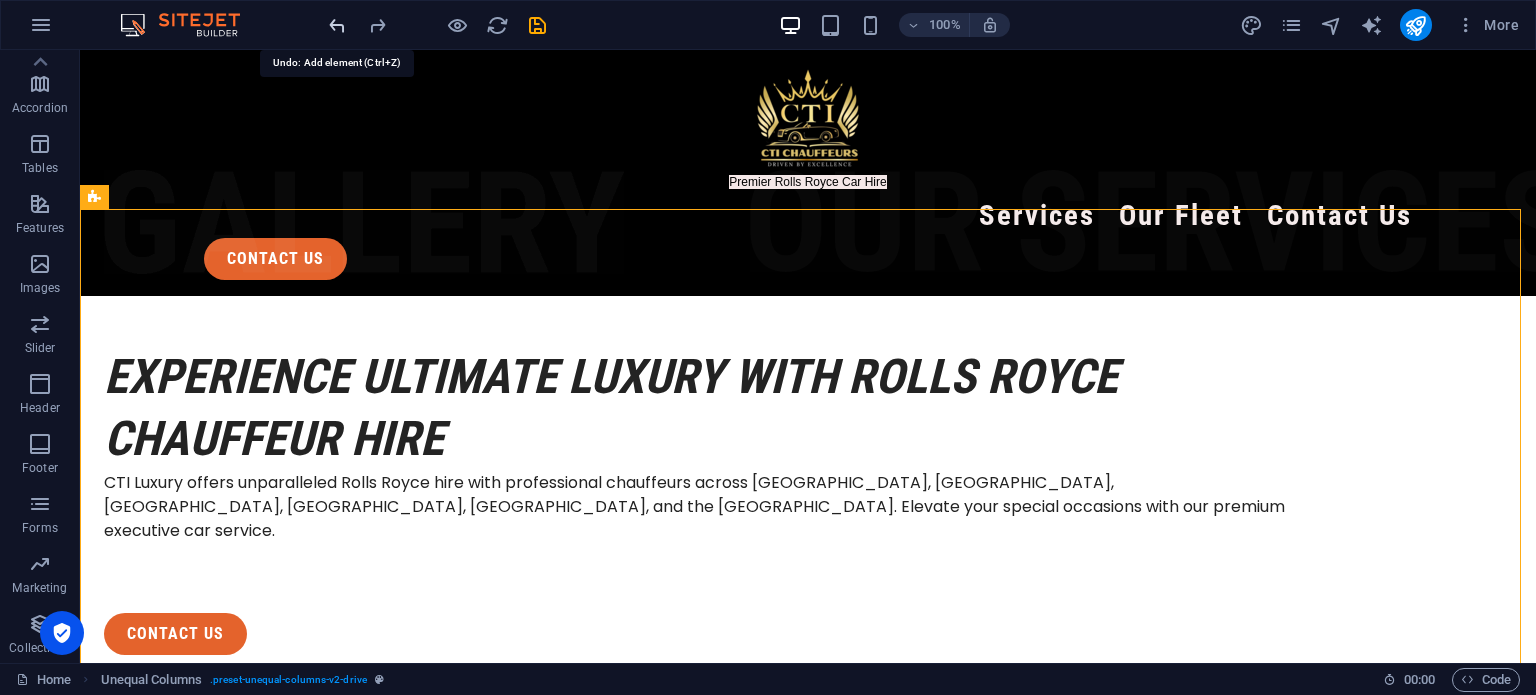 click at bounding box center (337, 25) 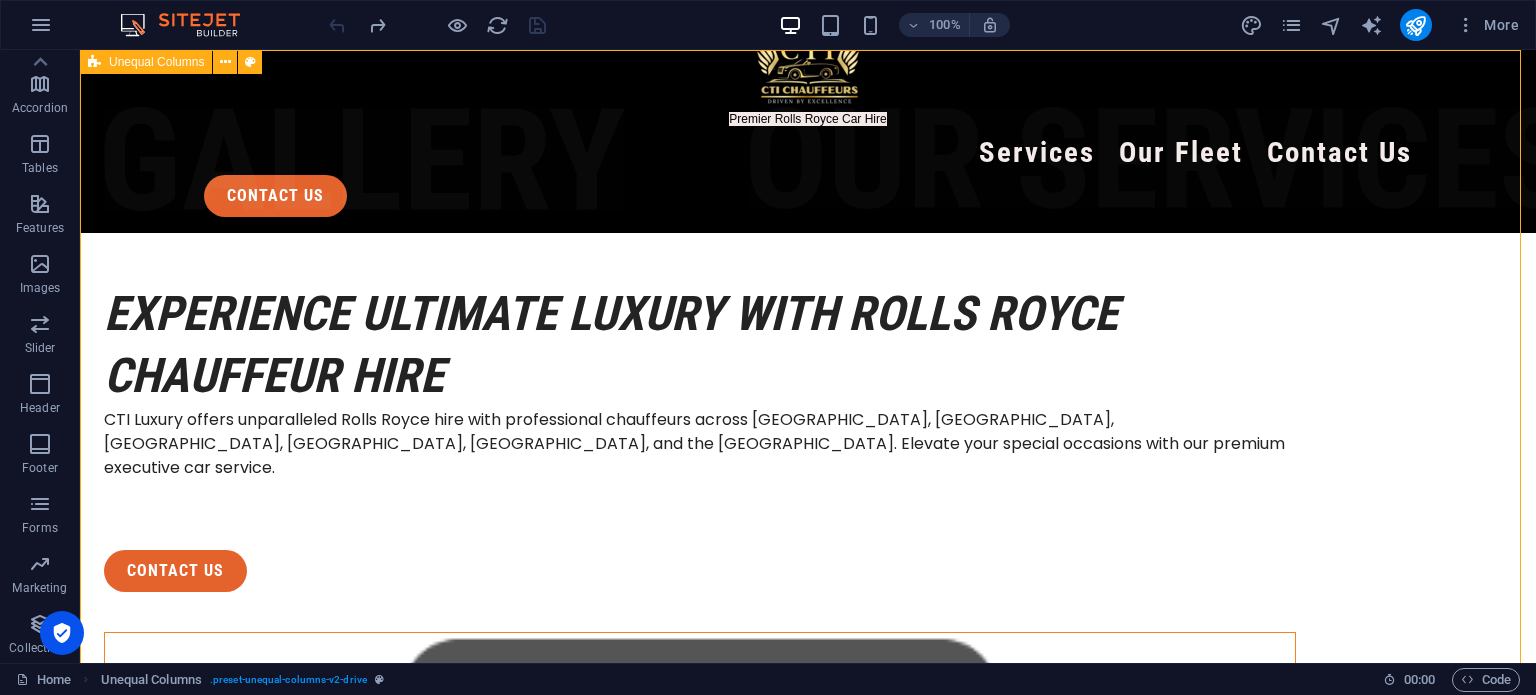 scroll, scrollTop: 0, scrollLeft: 0, axis: both 